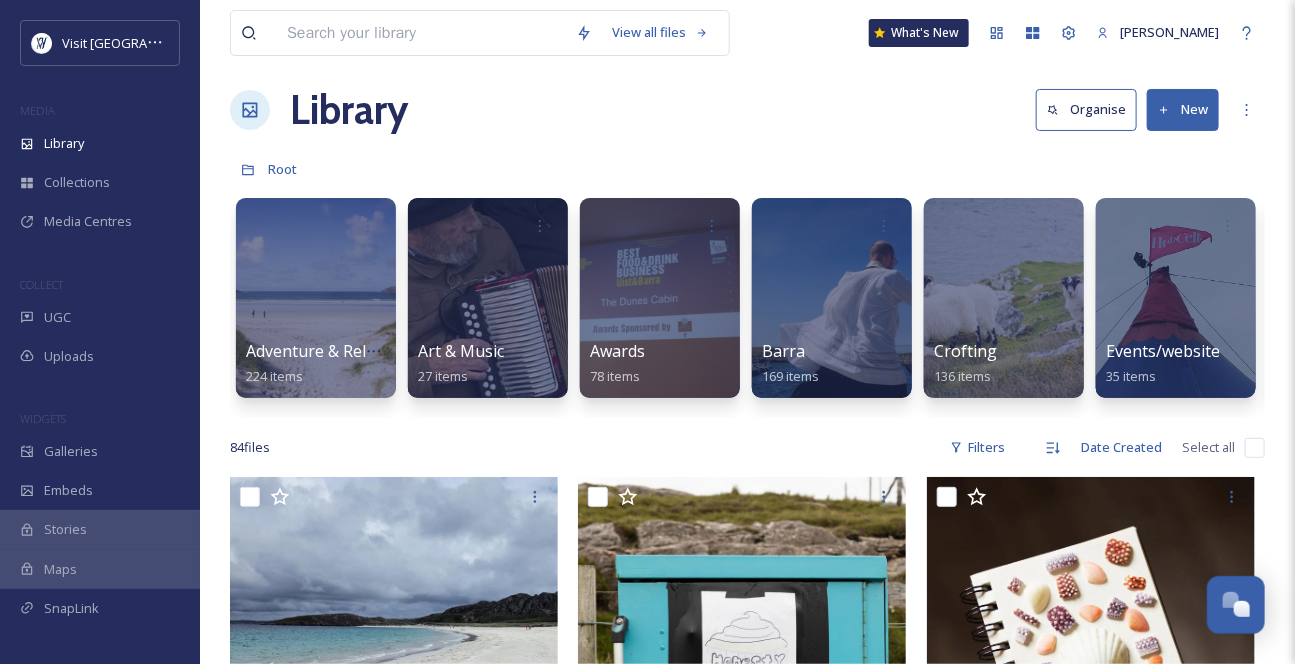 scroll, scrollTop: 363, scrollLeft: 0, axis: vertical 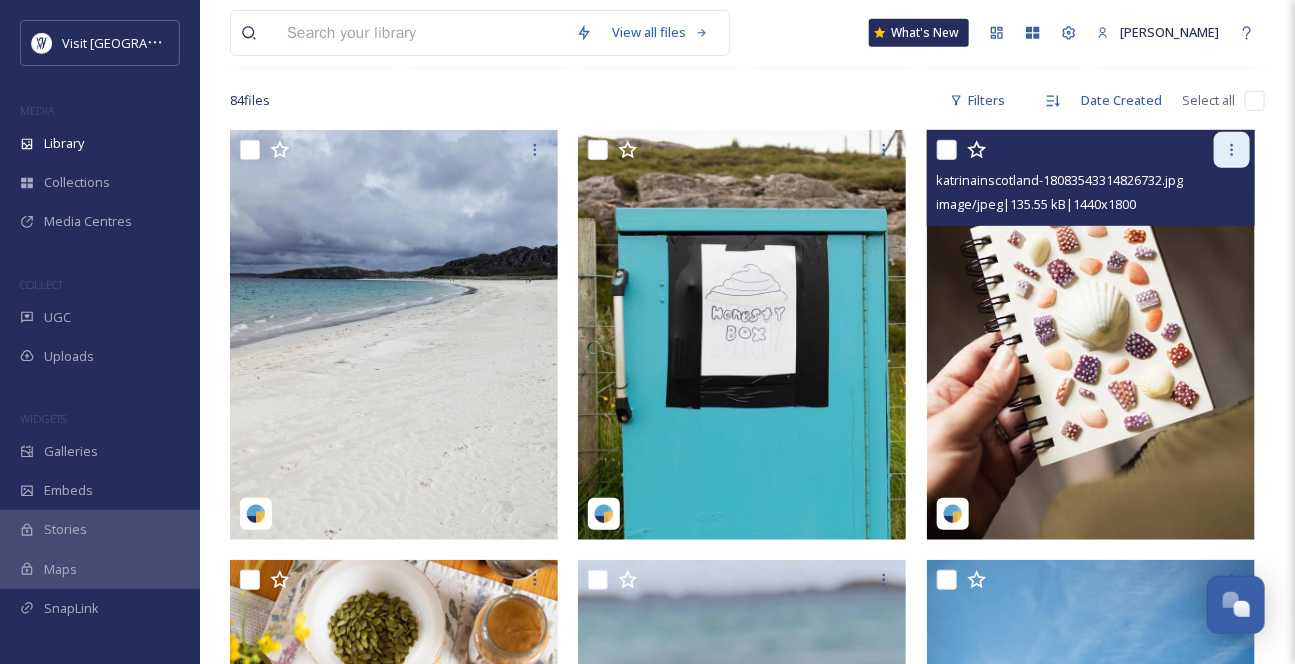 click 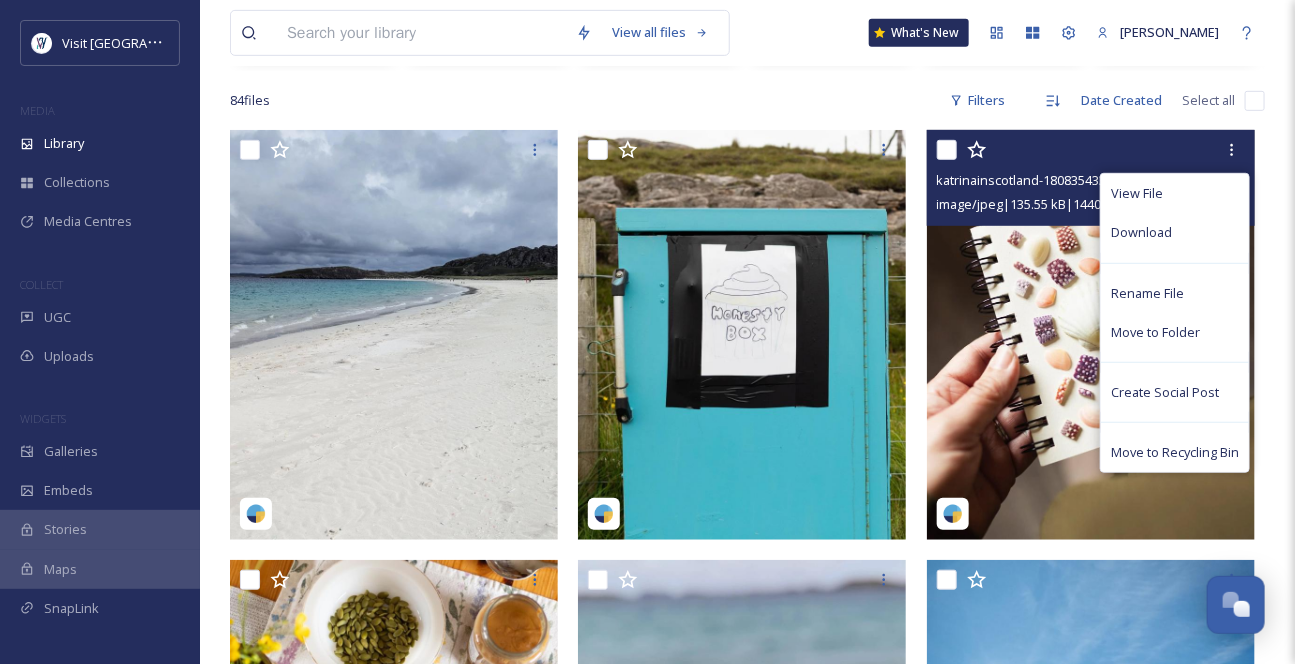 click on "Move to Recycling Bin" at bounding box center [1175, 452] 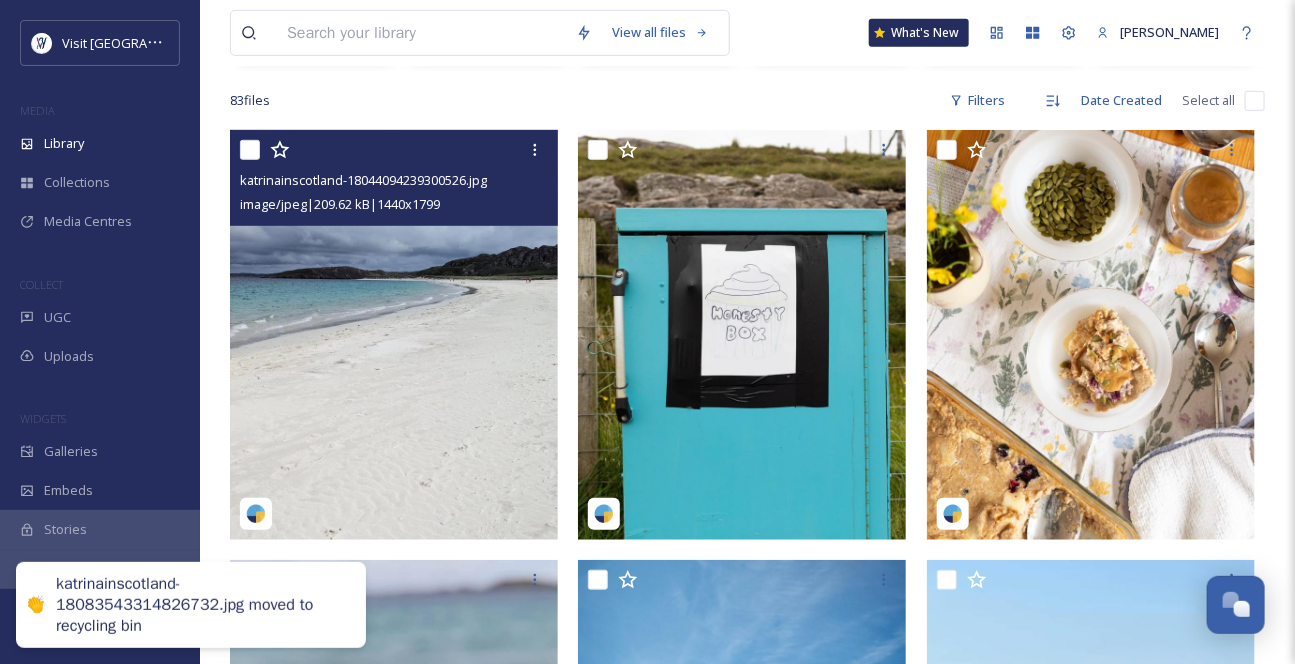 click at bounding box center (394, 335) 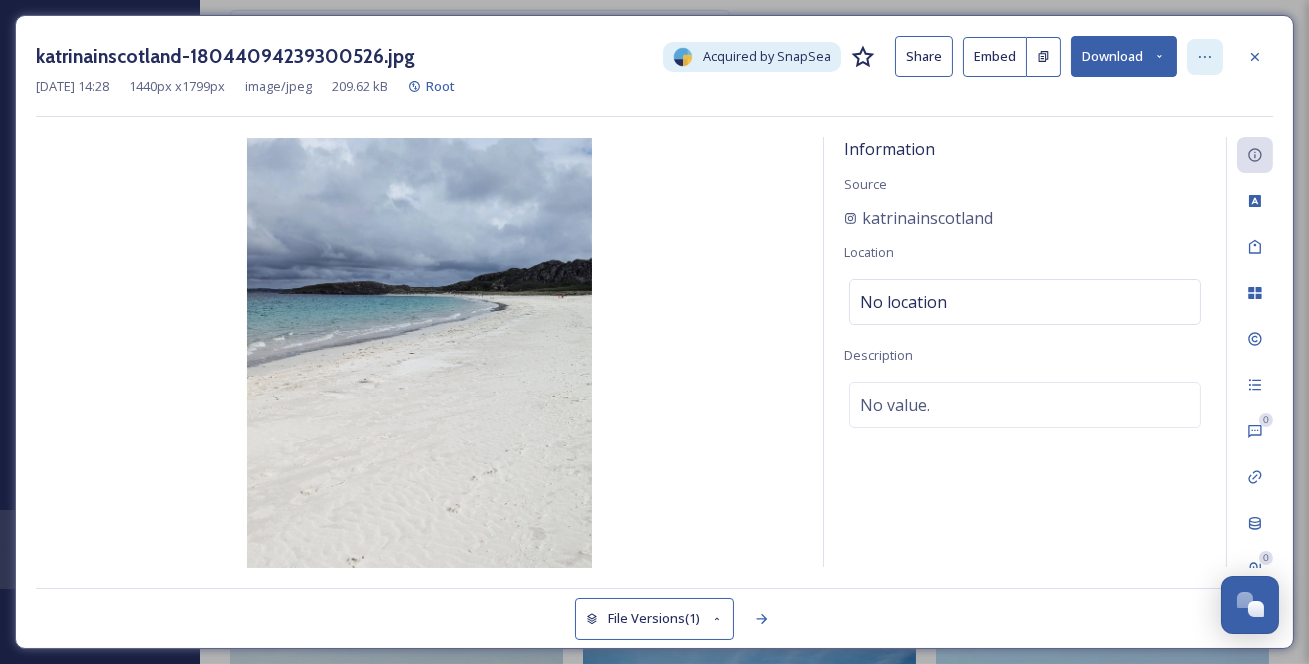 click 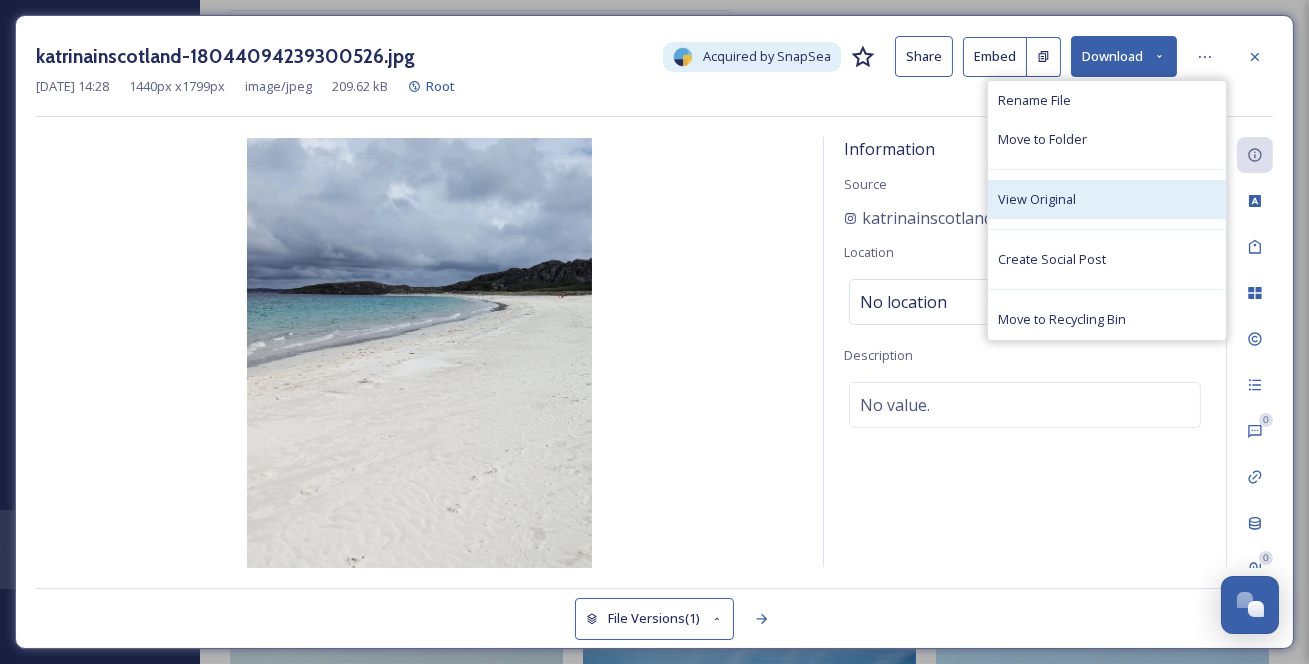 click on "View Original" at bounding box center (1107, 199) 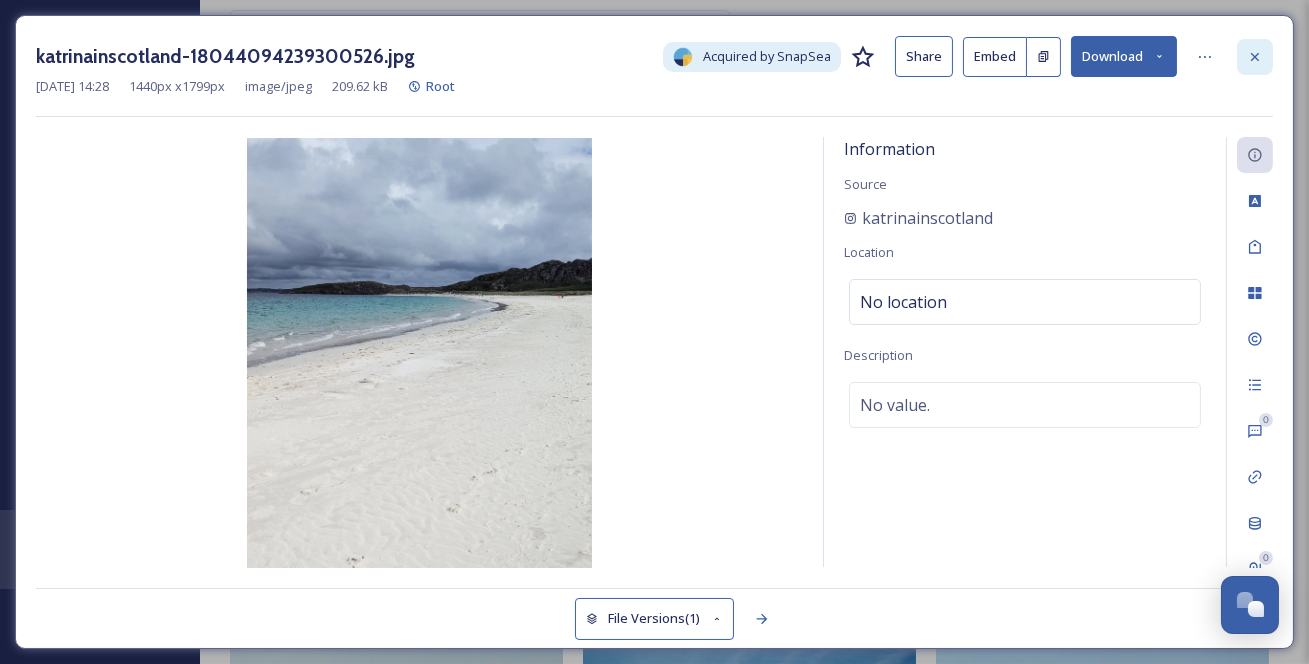 click 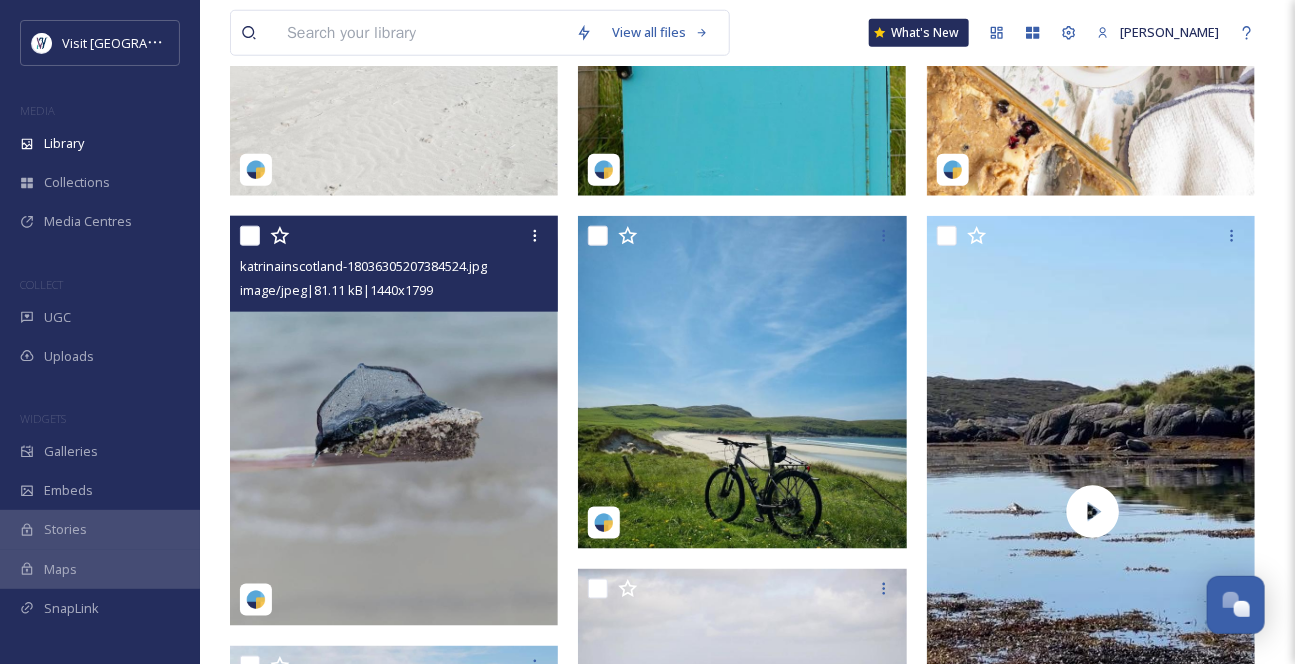 scroll, scrollTop: 727, scrollLeft: 0, axis: vertical 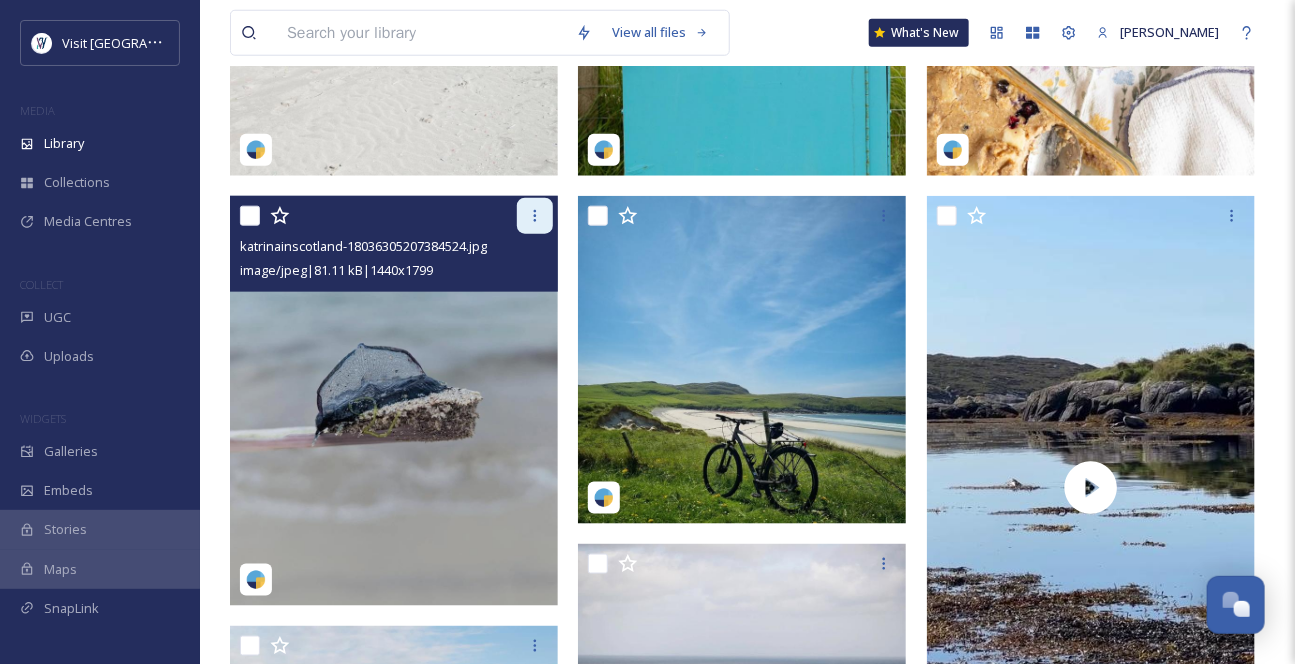 click at bounding box center [535, 216] 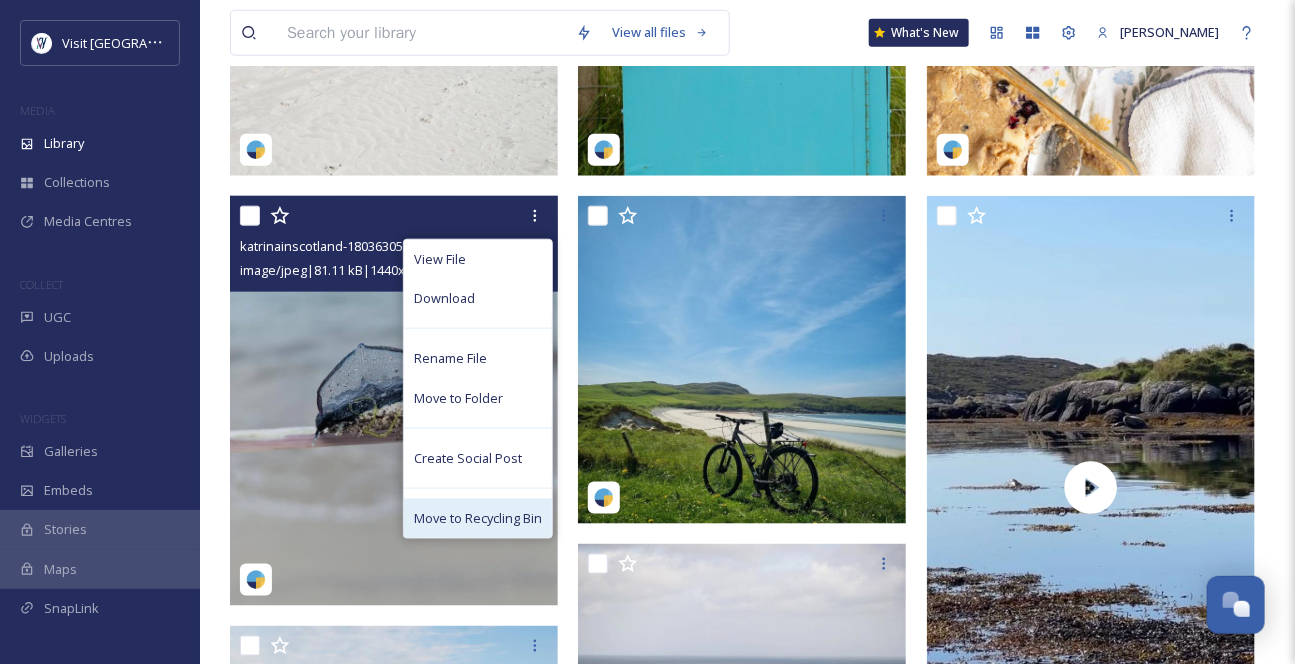 click on "Move to Recycling Bin" at bounding box center (478, 518) 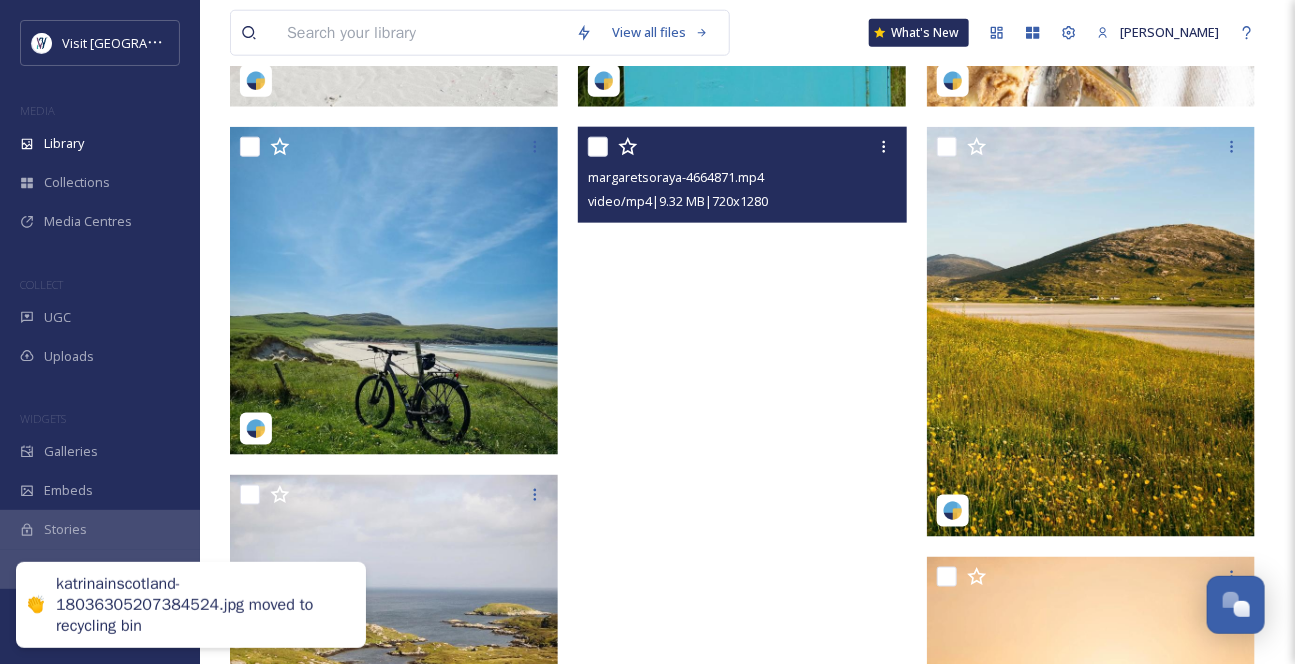 scroll, scrollTop: 909, scrollLeft: 0, axis: vertical 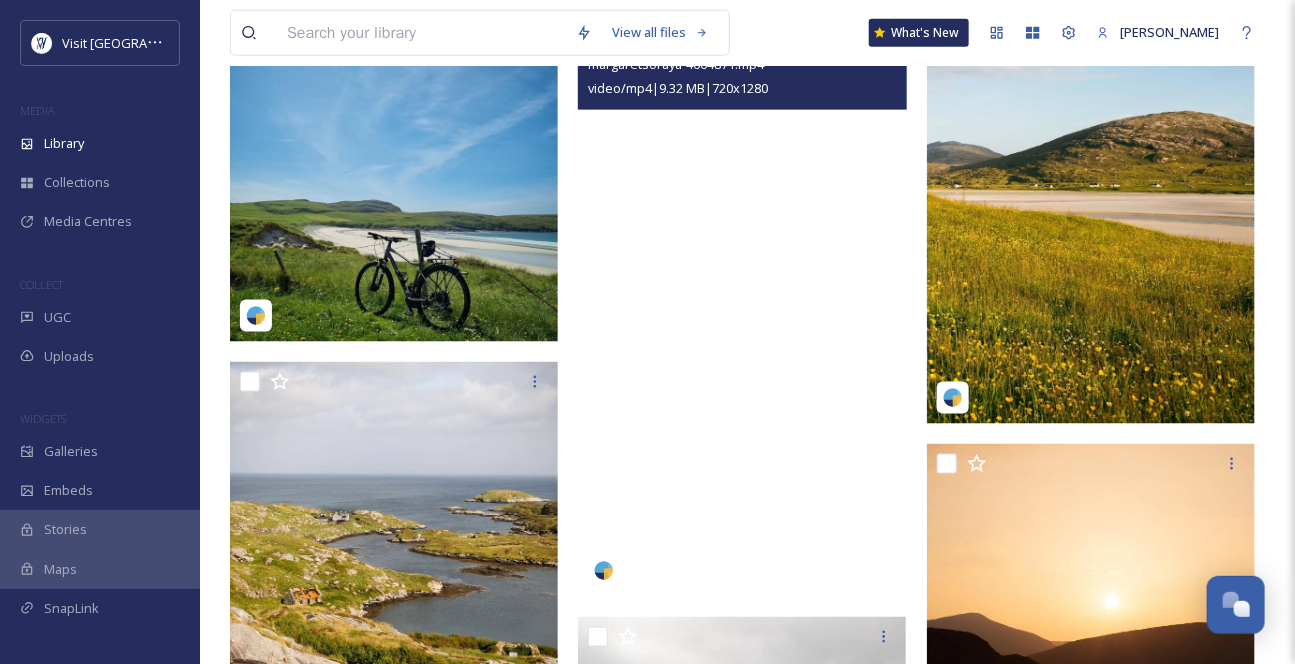 click at bounding box center [742, 305] 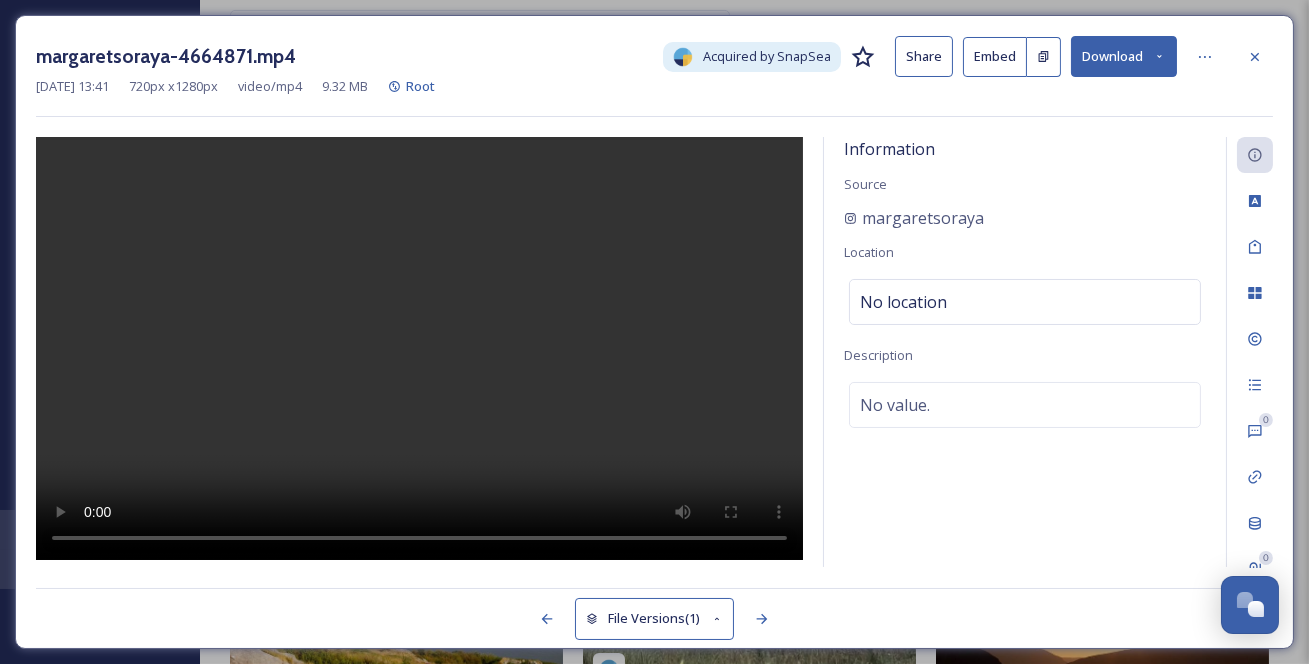 type 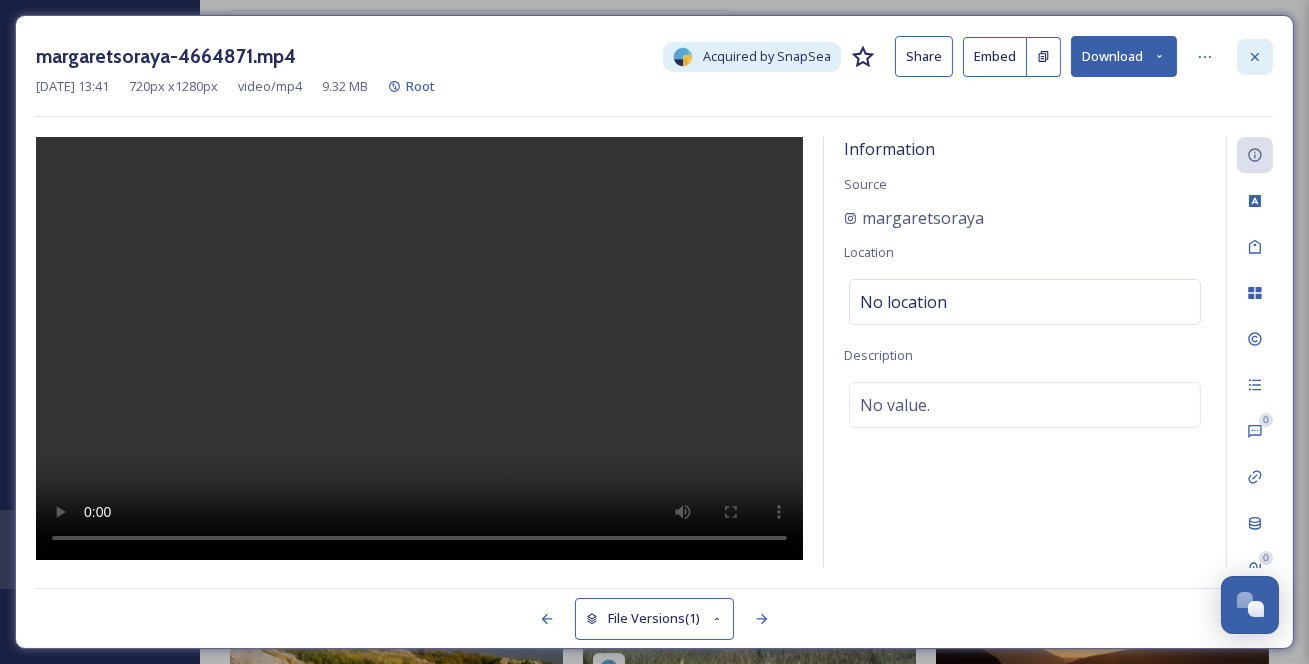 click 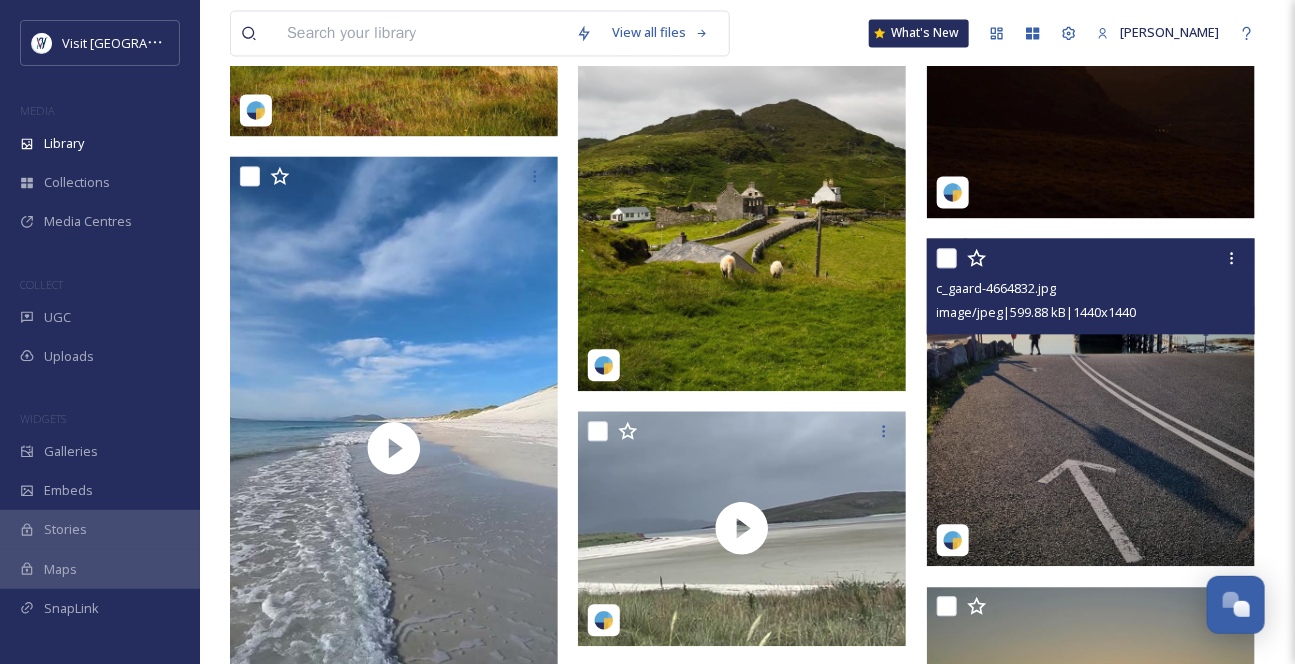 scroll, scrollTop: 1545, scrollLeft: 0, axis: vertical 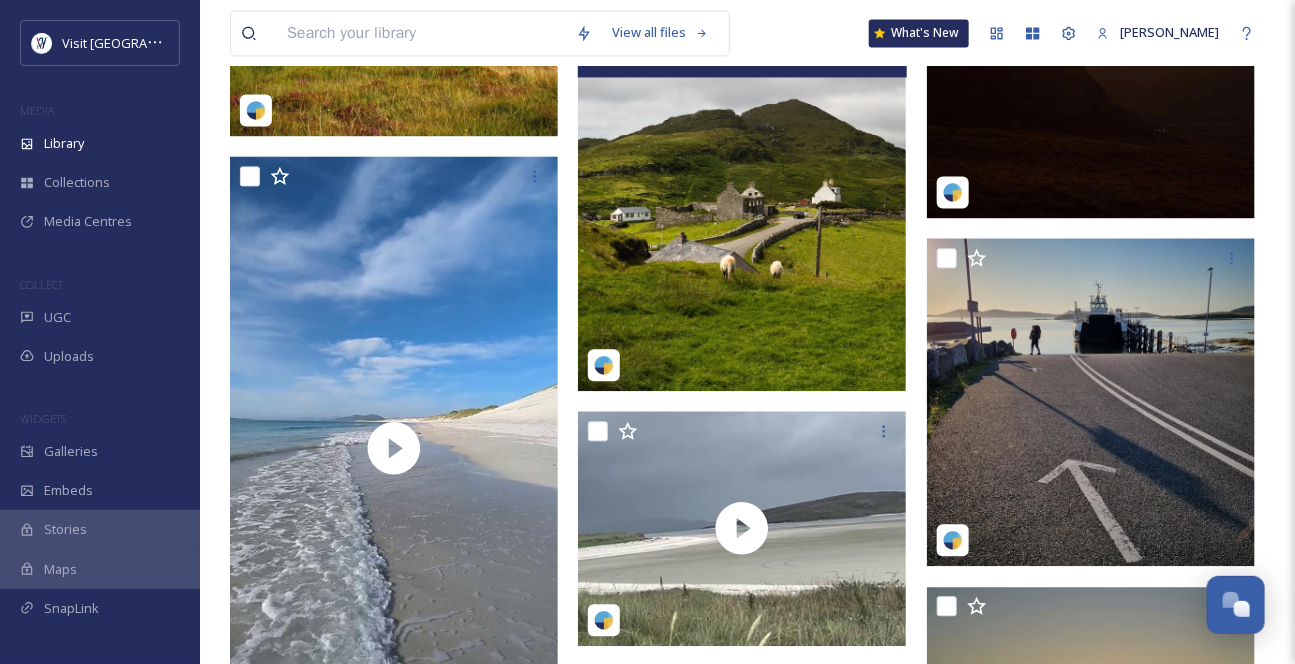 click at bounding box center (742, 186) 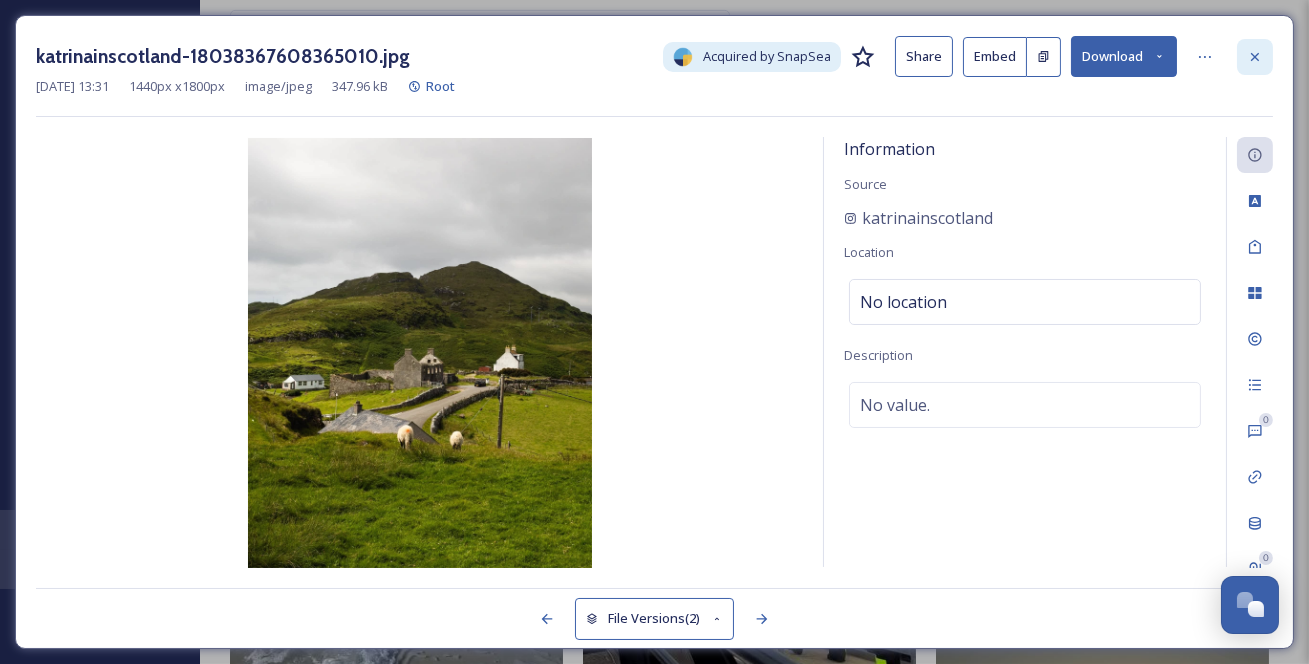 click 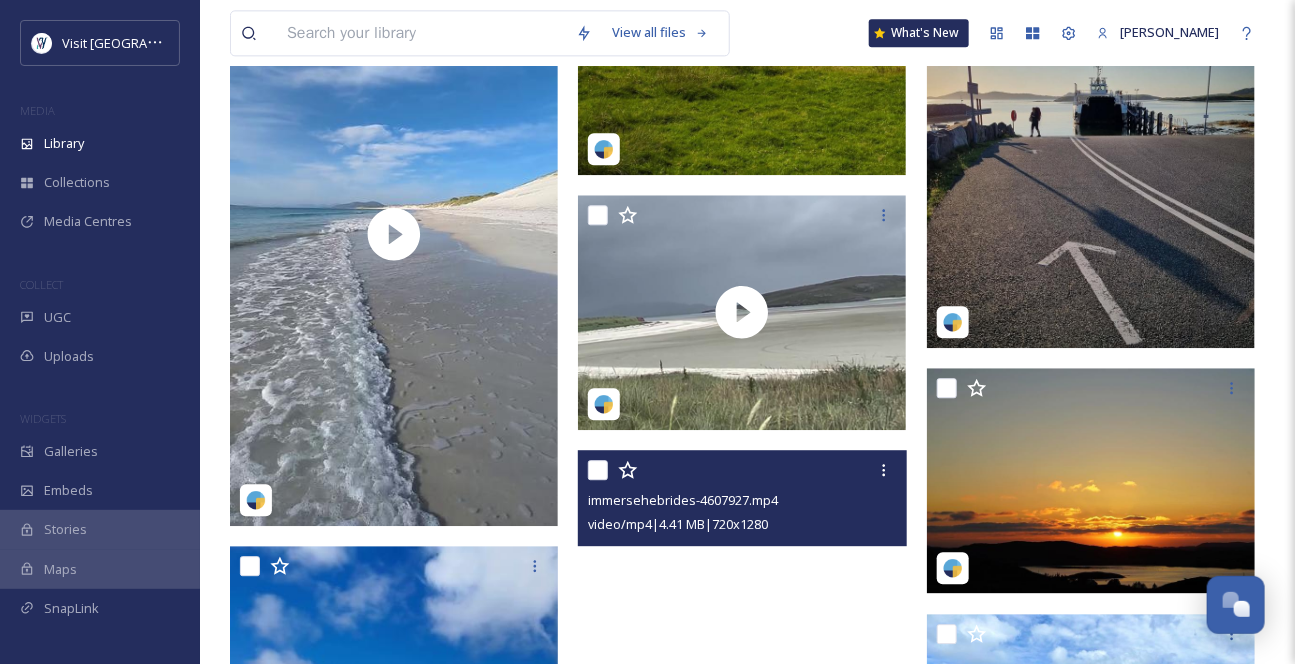 scroll, scrollTop: 1727, scrollLeft: 0, axis: vertical 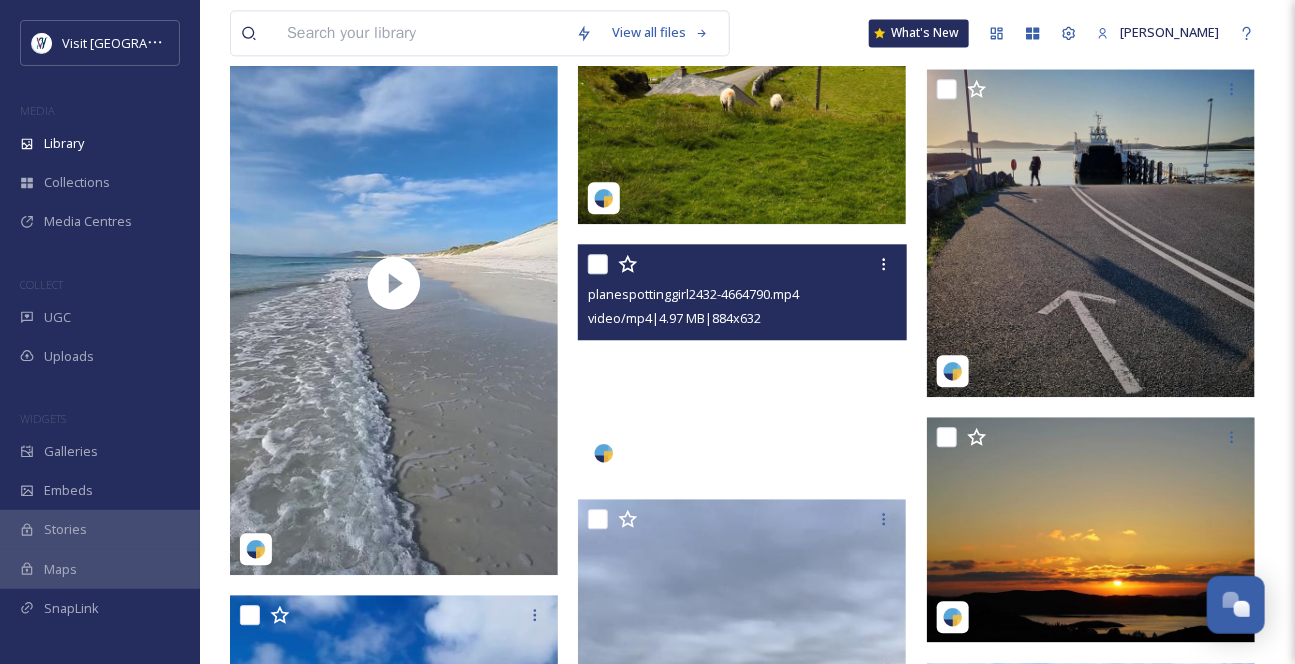 click at bounding box center [742, 361] 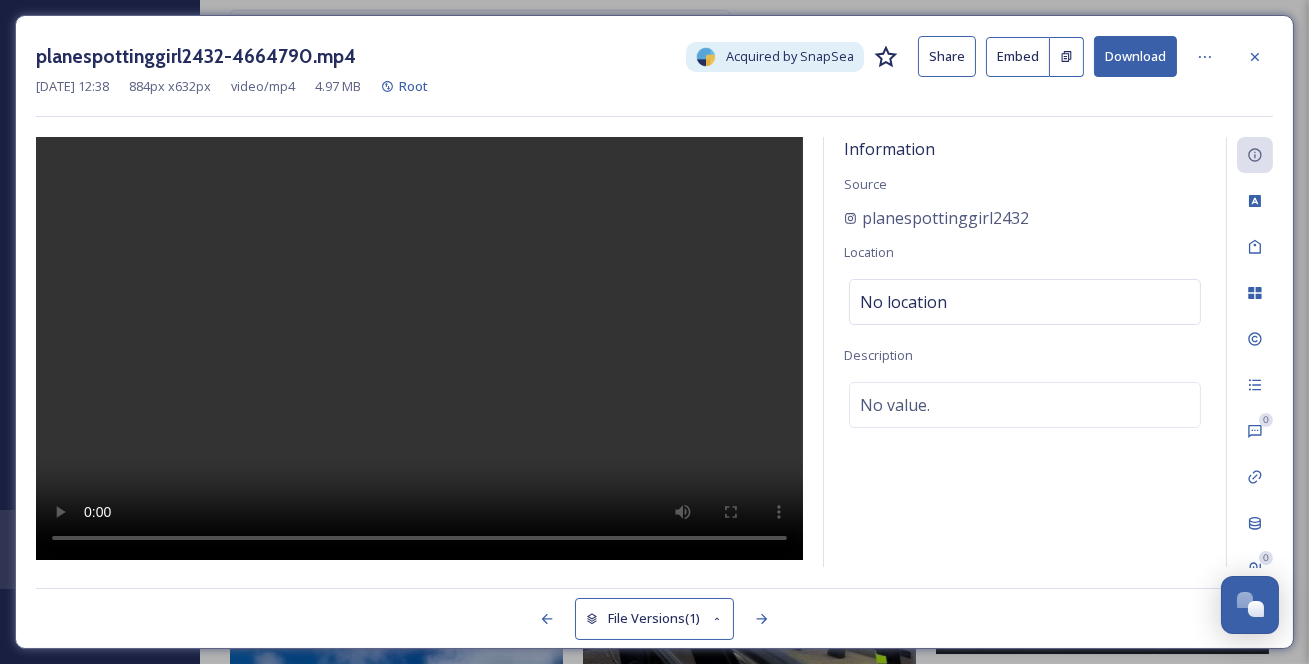 click at bounding box center [1255, 57] 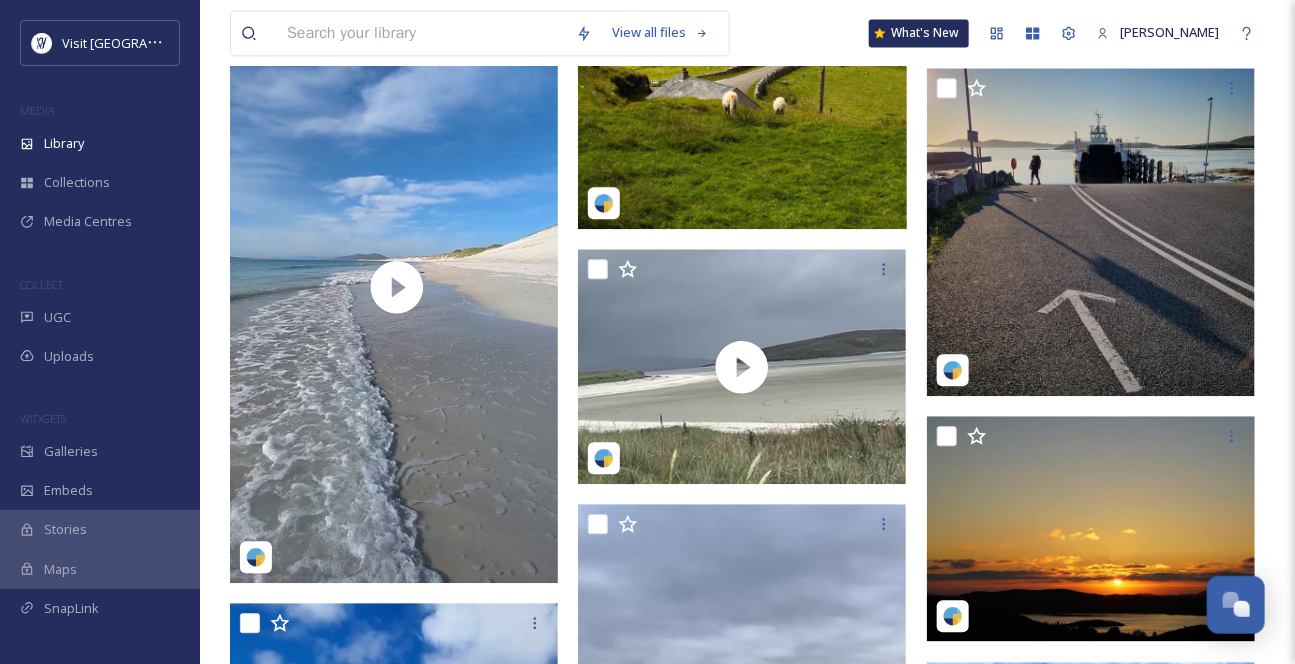 scroll, scrollTop: 1727, scrollLeft: 0, axis: vertical 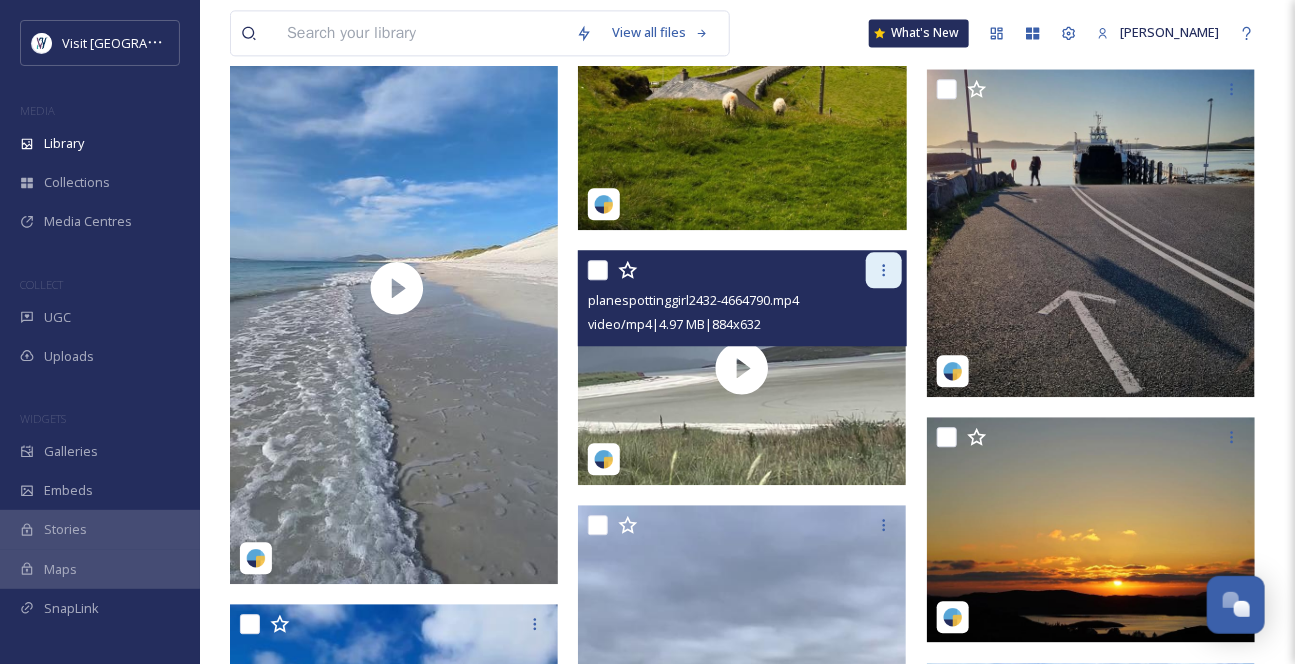click 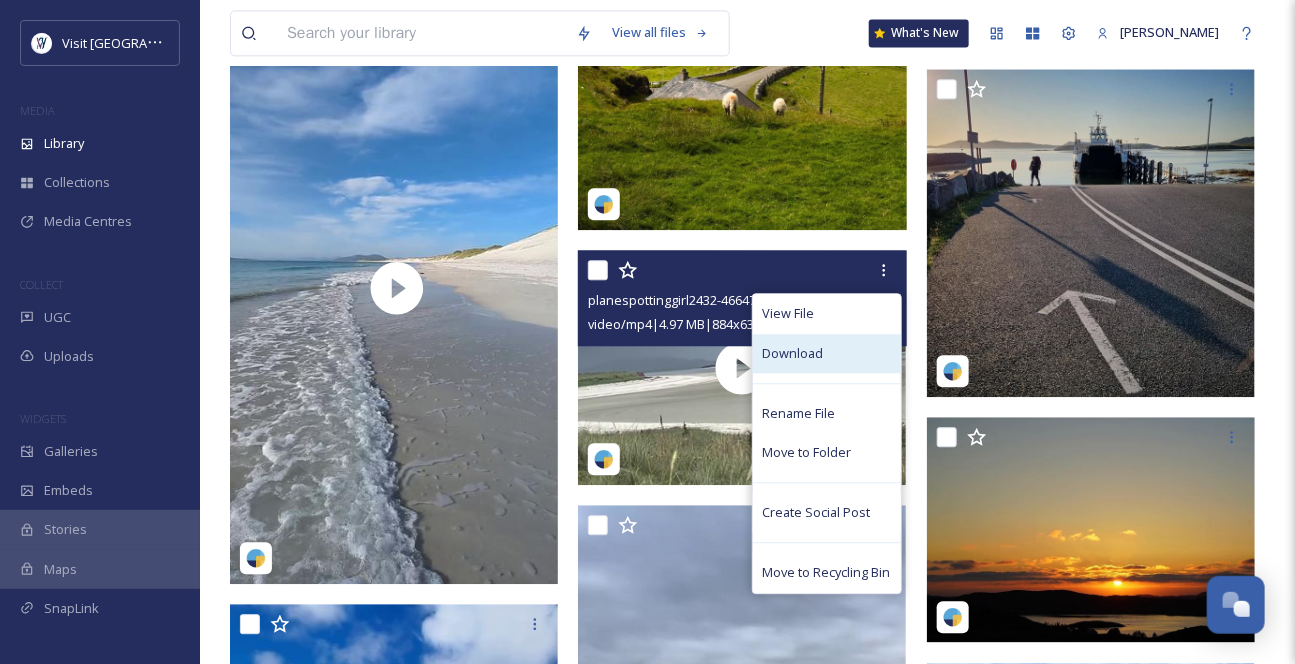 click on "Download" at bounding box center [827, 353] 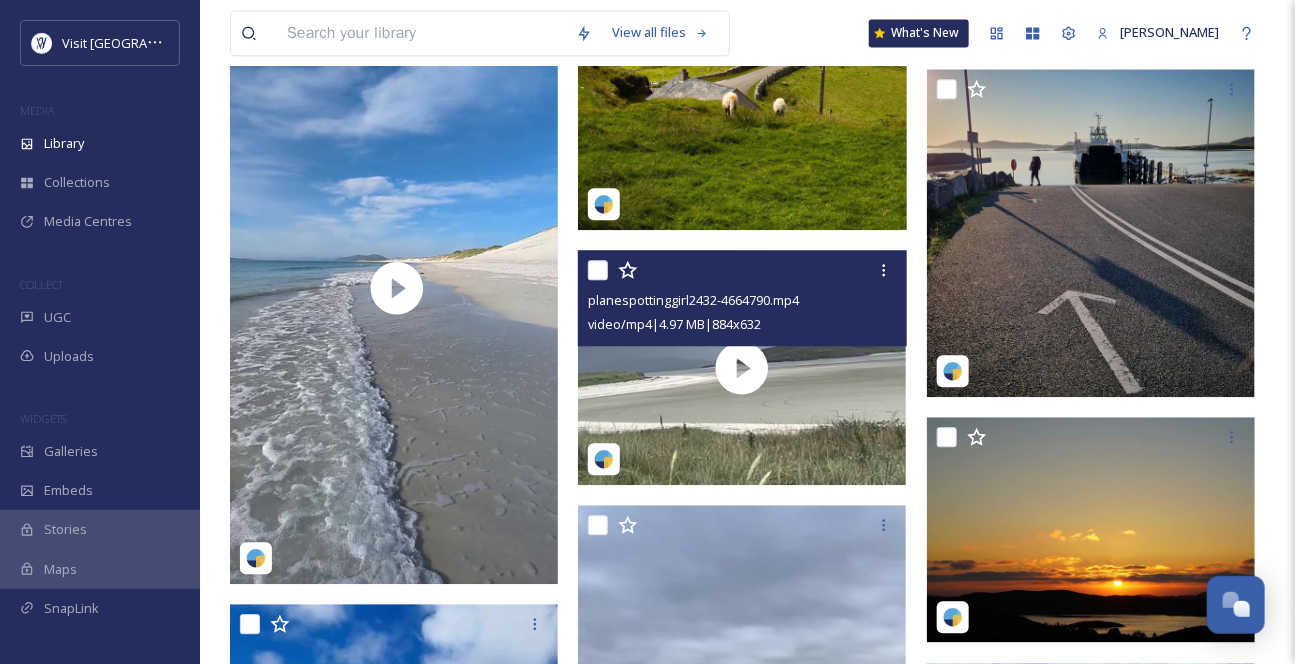 click on "planespottinggirl2432-4664790.mp4 video/mp4  |  4.97 MB  |  884  x  632" at bounding box center (742, 298) 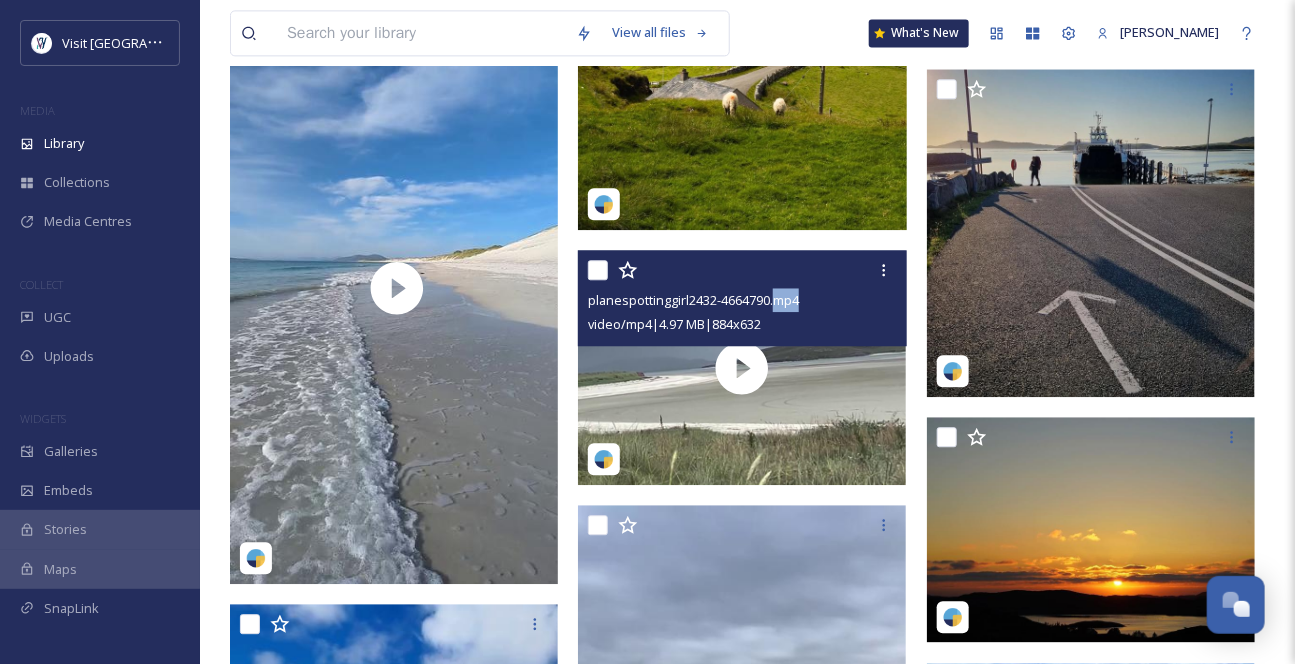click on "planespottinggirl2432-4664790.mp4" at bounding box center (693, 300) 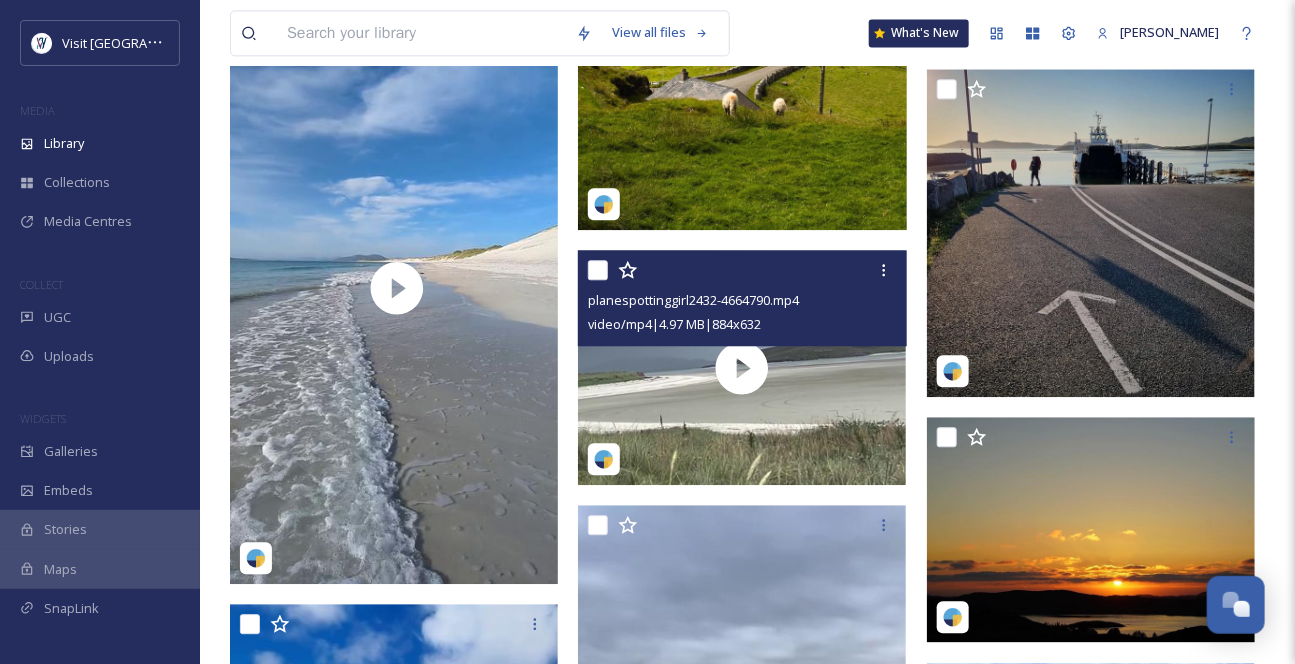 click on "planespottinggirl2432-4664790.mp4" at bounding box center [744, 300] 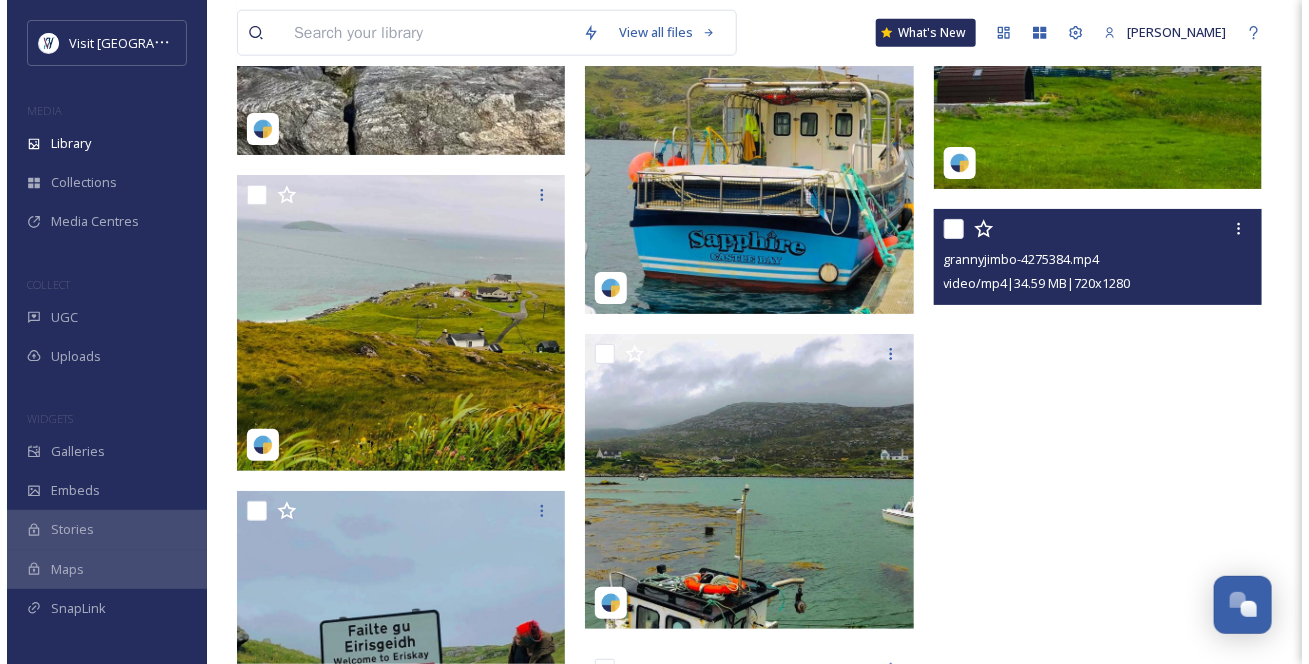 scroll, scrollTop: 6454, scrollLeft: 0, axis: vertical 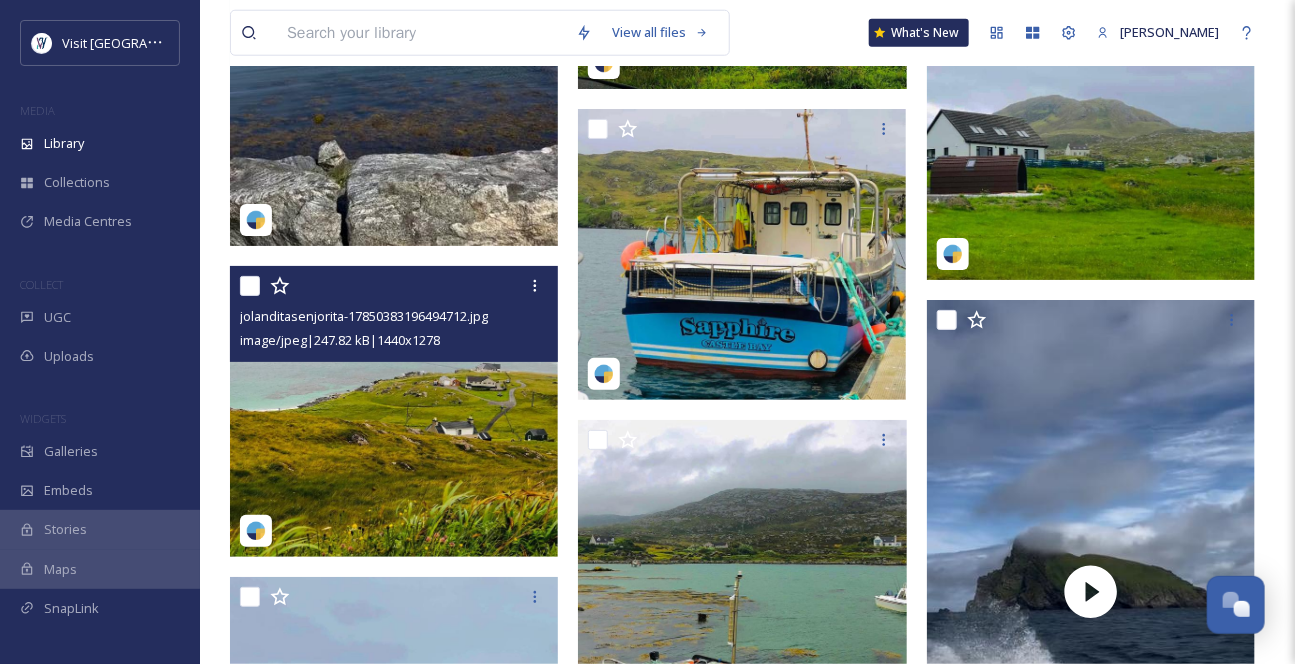 click at bounding box center [394, 411] 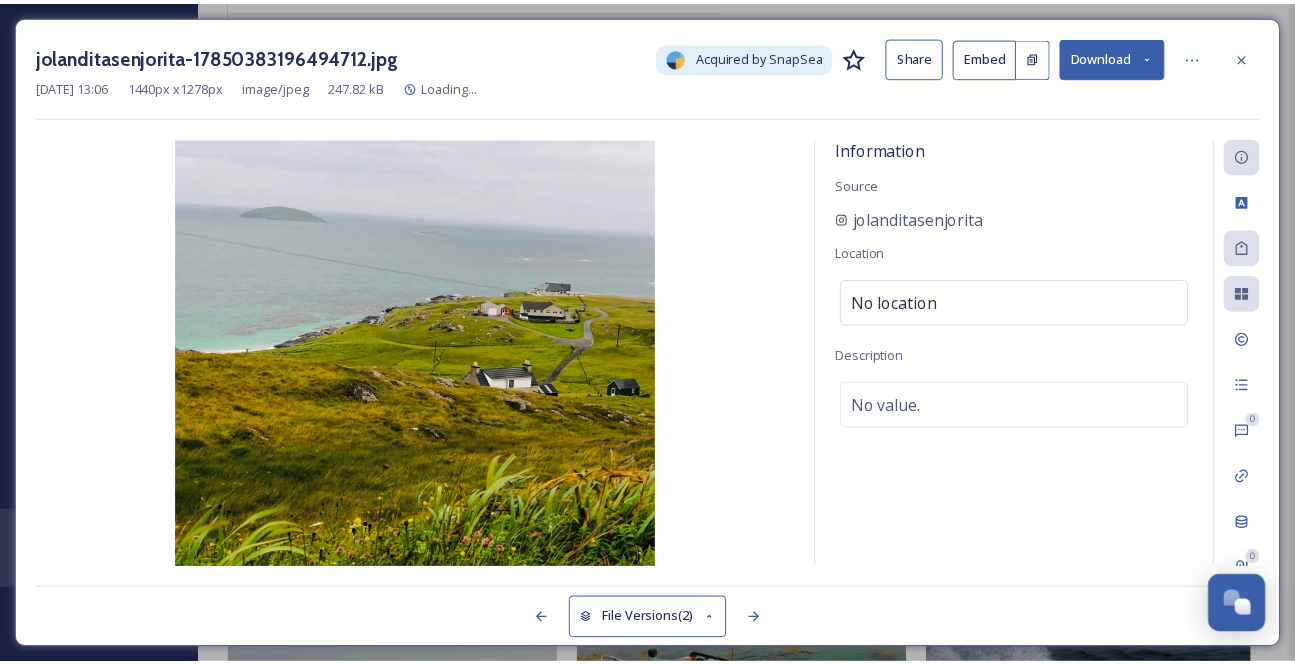 scroll, scrollTop: 6472, scrollLeft: 0, axis: vertical 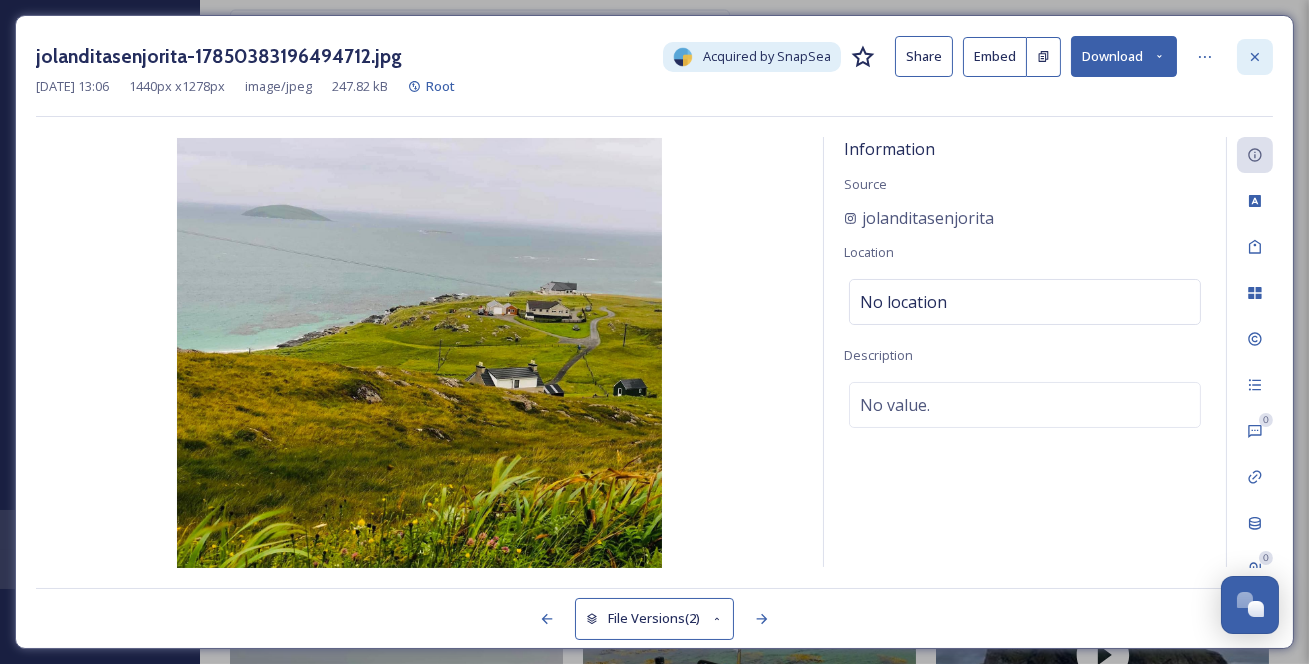 click at bounding box center [1255, 57] 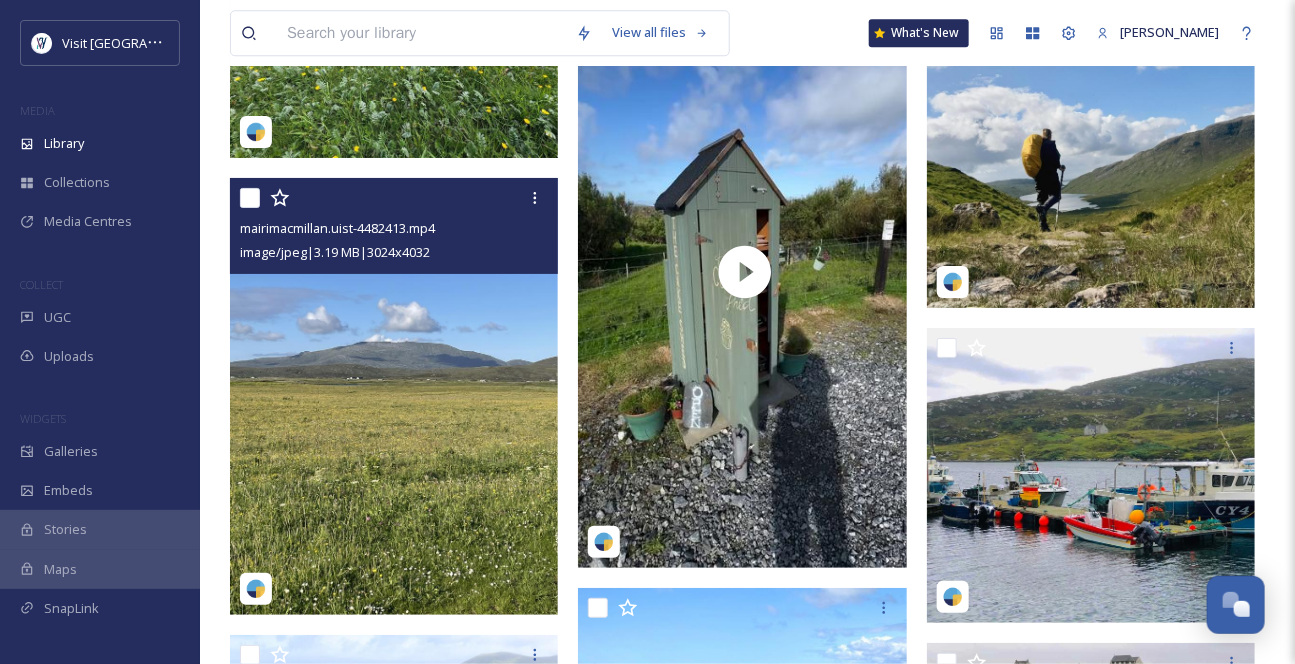 scroll, scrollTop: 4563, scrollLeft: 0, axis: vertical 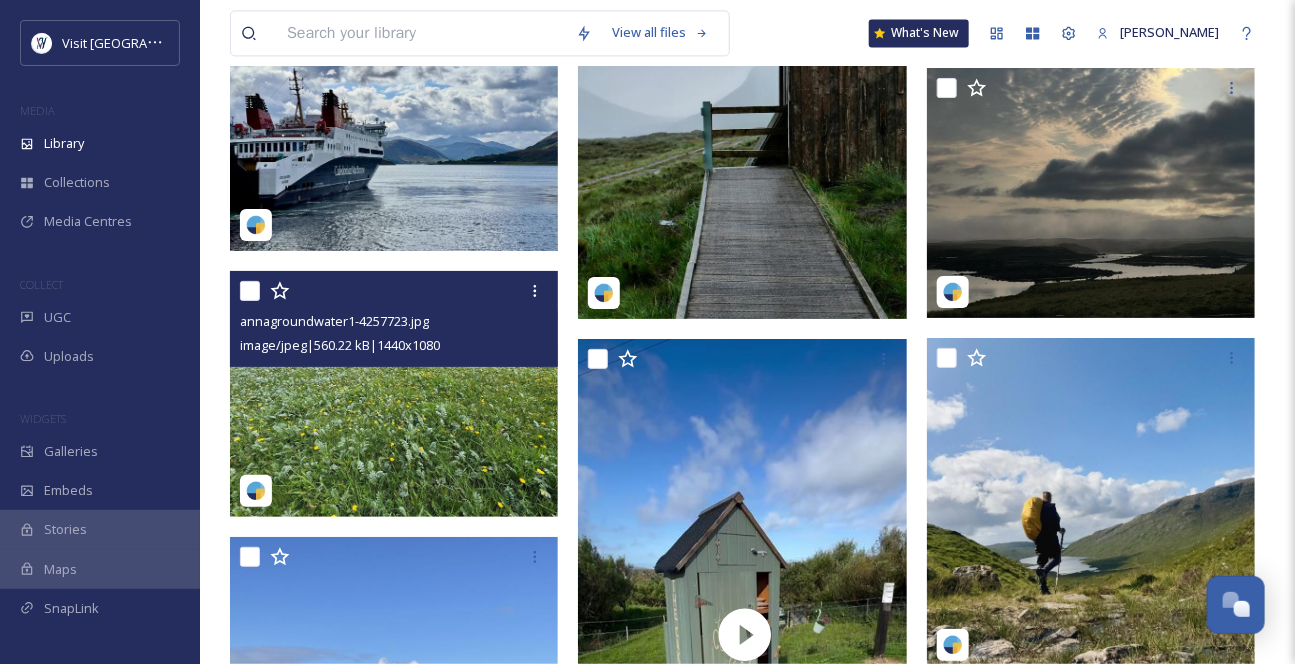 click at bounding box center (394, 394) 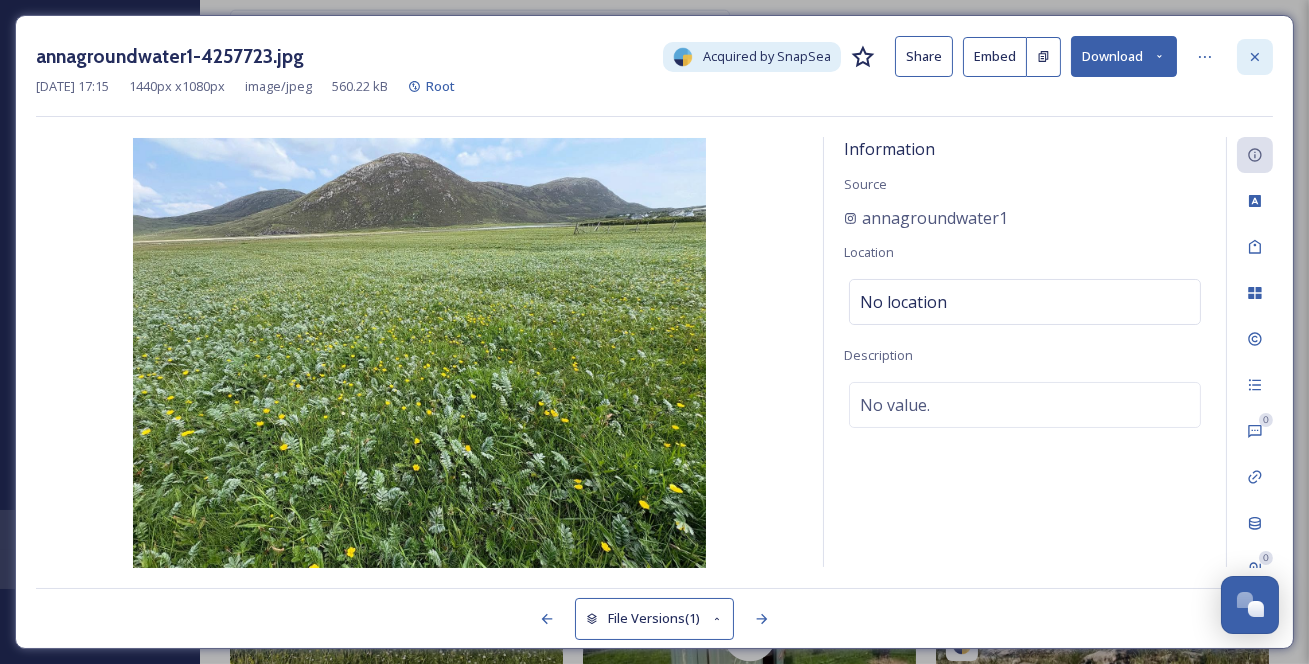 click 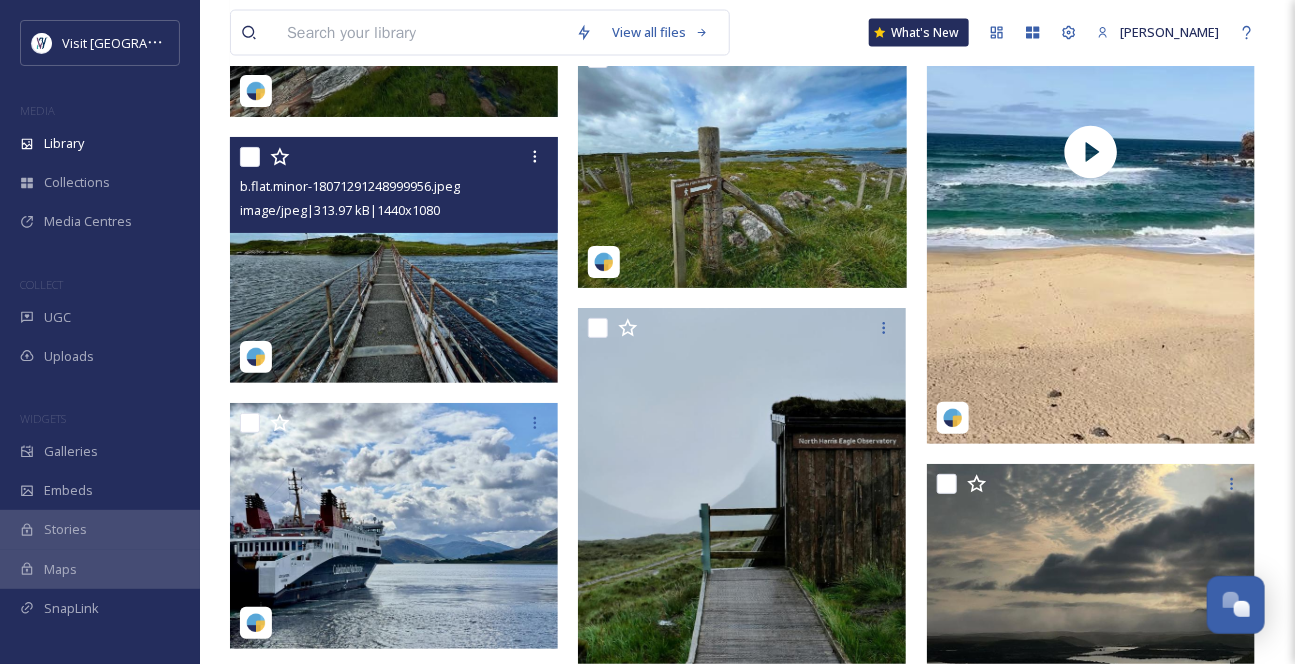 scroll, scrollTop: 4108, scrollLeft: 0, axis: vertical 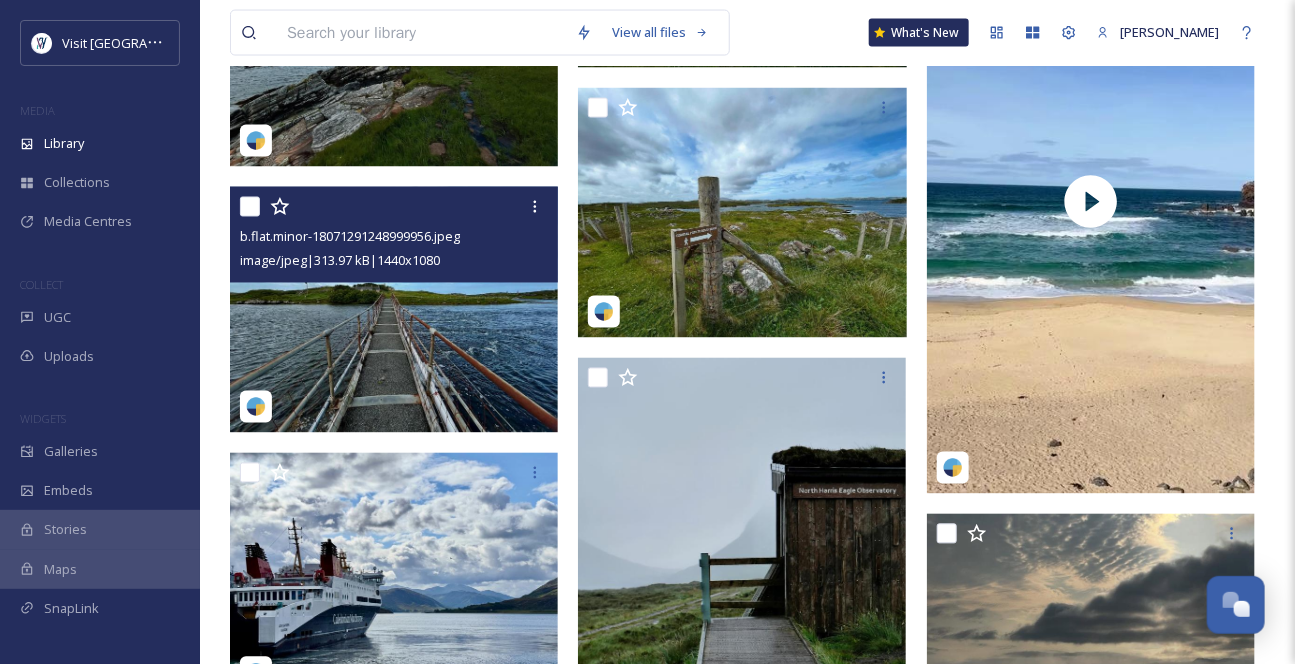 click at bounding box center (394, 310) 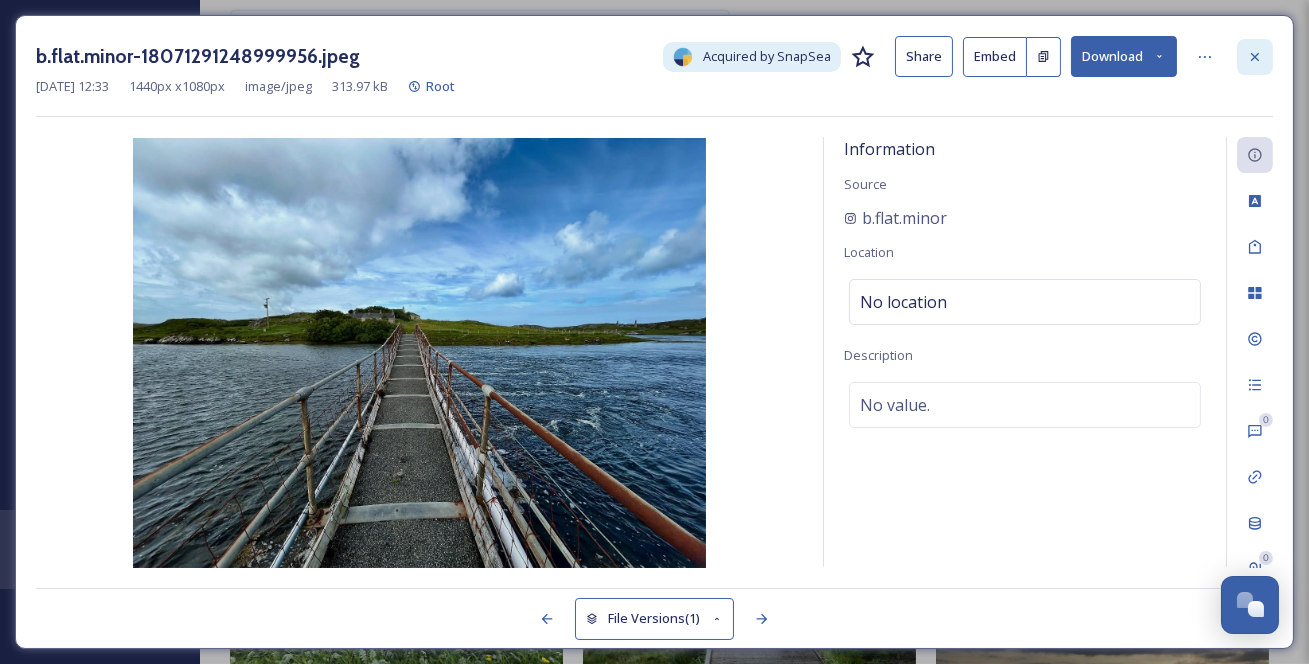 click 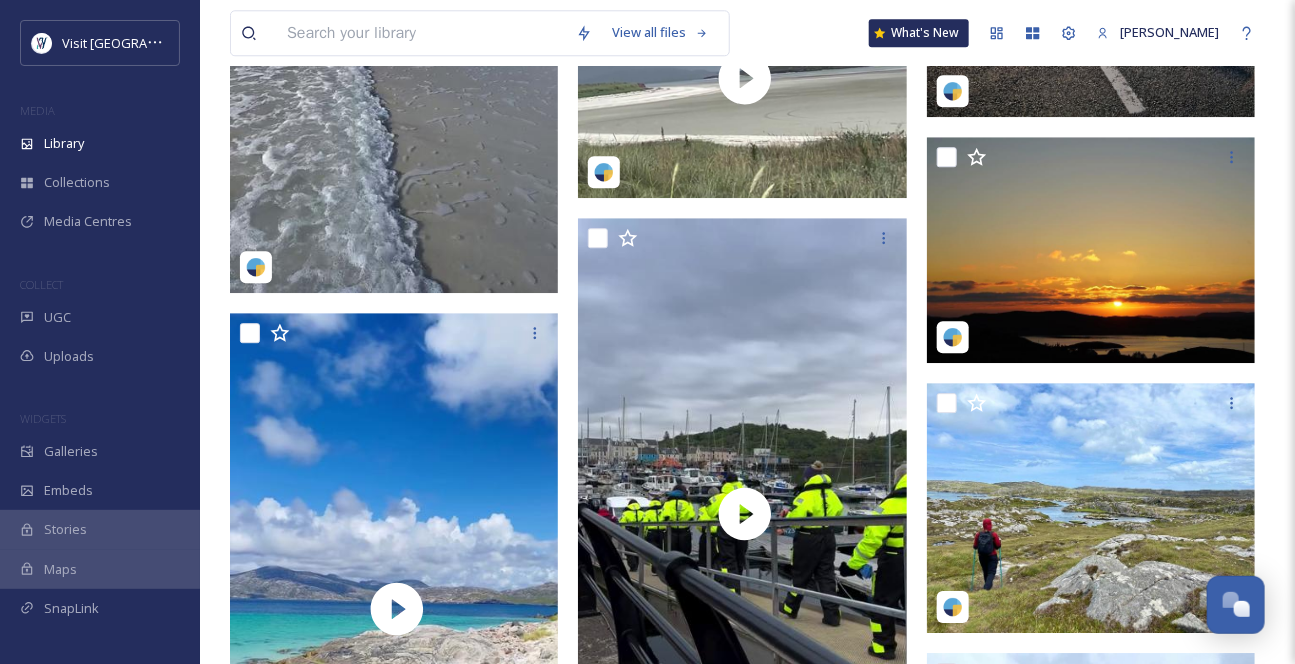 scroll, scrollTop: 2017, scrollLeft: 0, axis: vertical 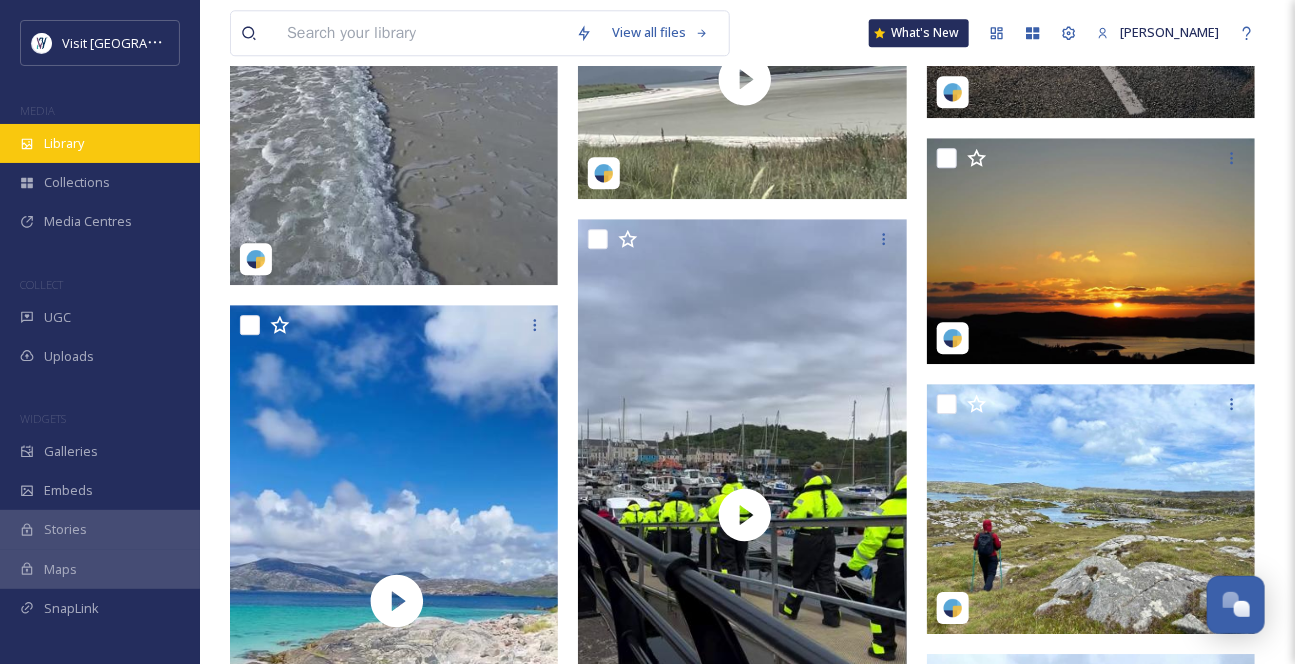 click on "Library" at bounding box center (100, 143) 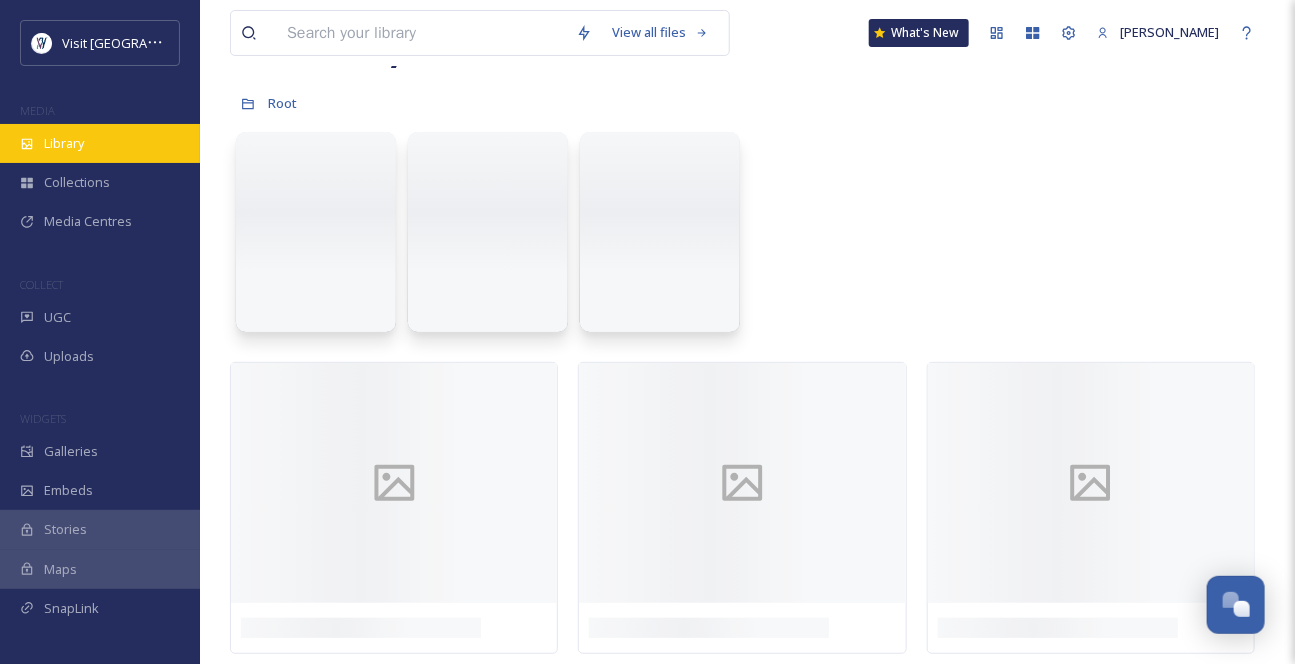 scroll, scrollTop: 0, scrollLeft: 0, axis: both 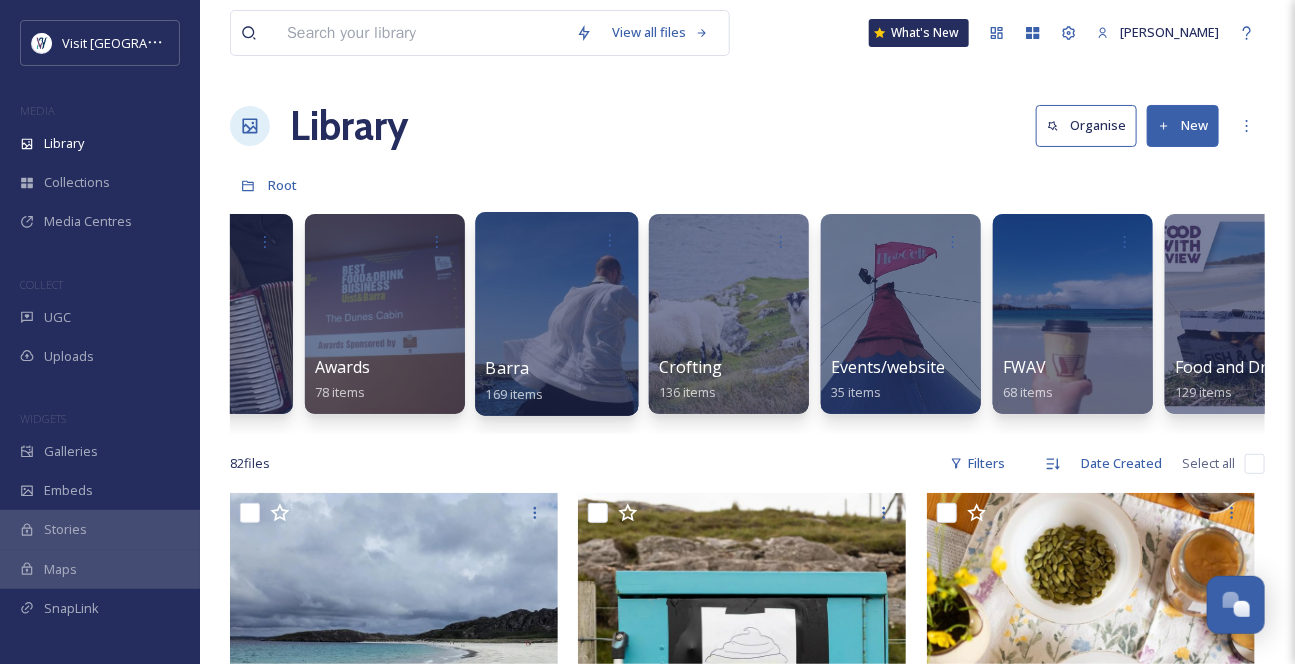 click at bounding box center [556, 314] 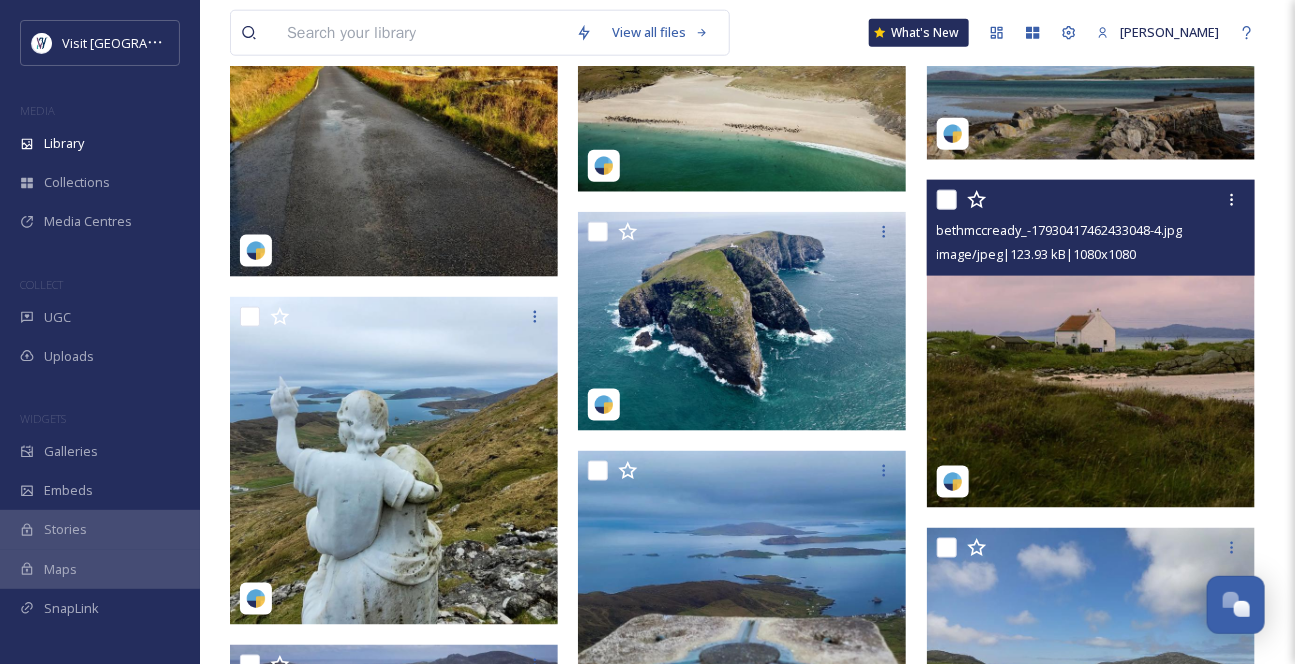 scroll, scrollTop: 3727, scrollLeft: 0, axis: vertical 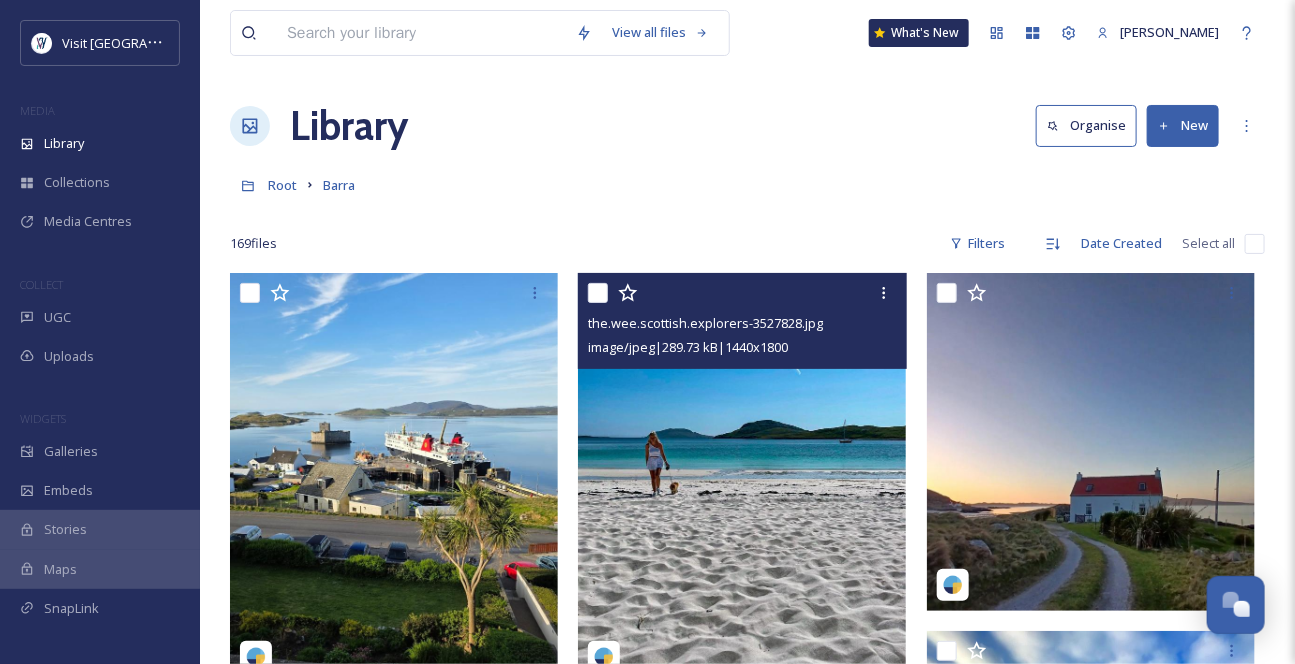 click at bounding box center (742, 478) 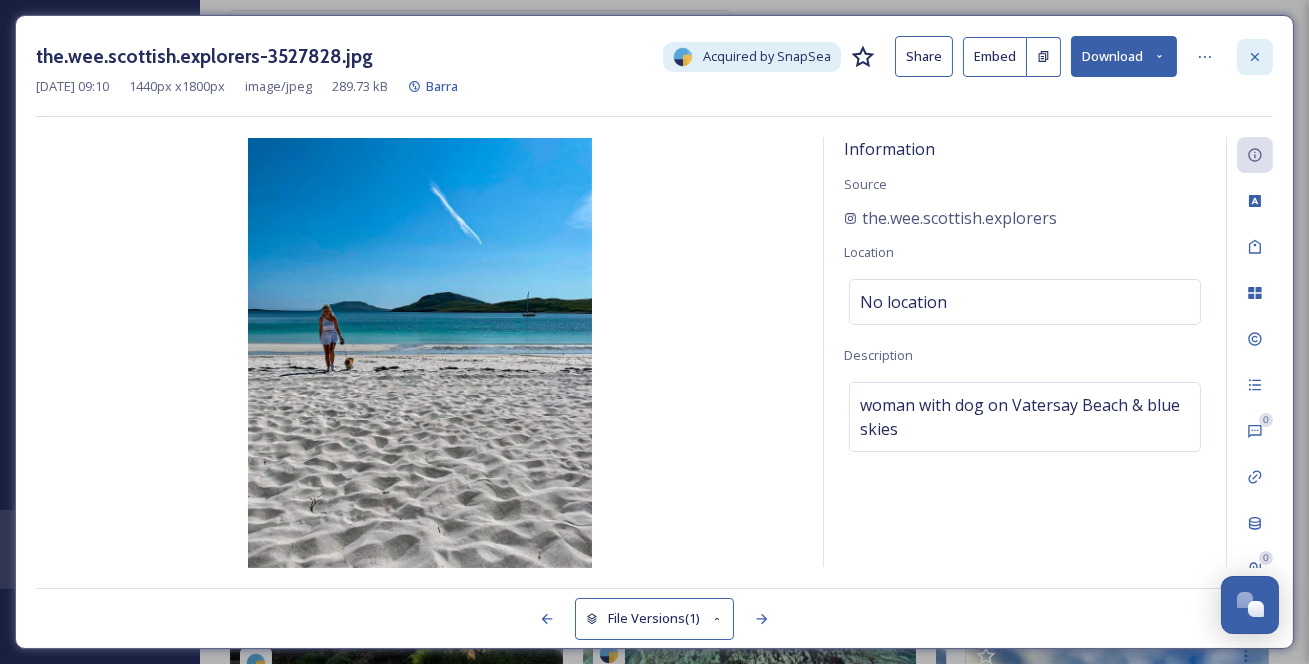 click 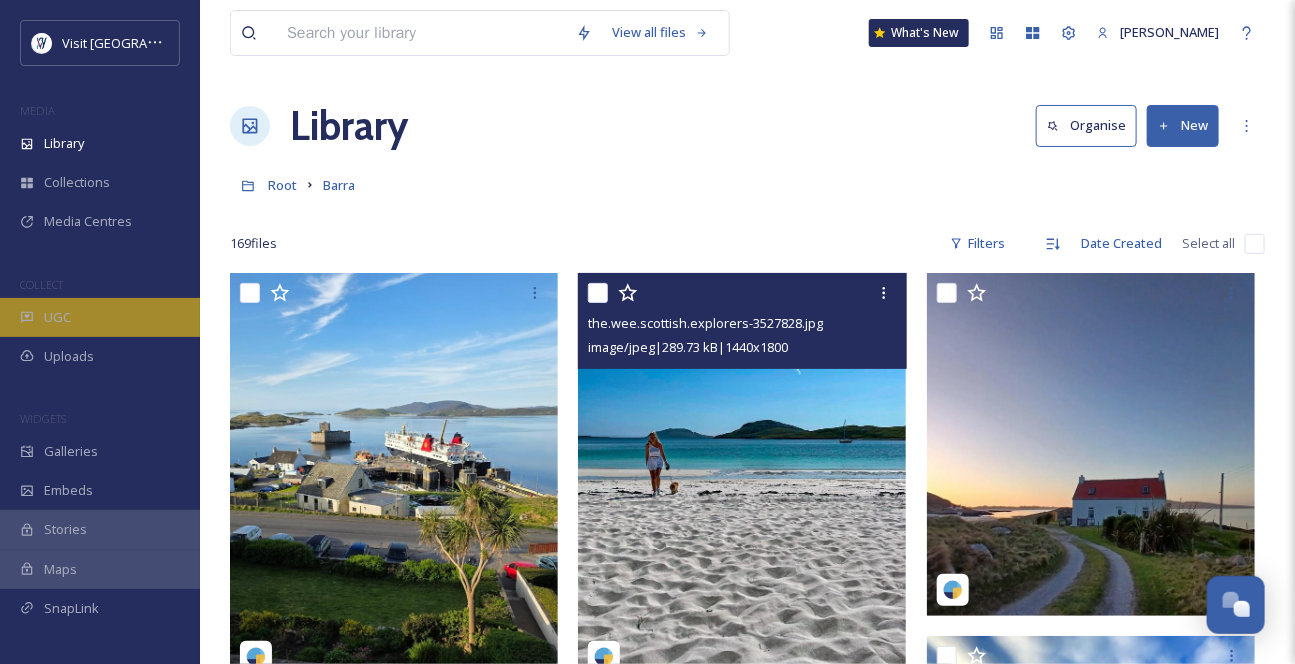 click on "UGC" at bounding box center (57, 317) 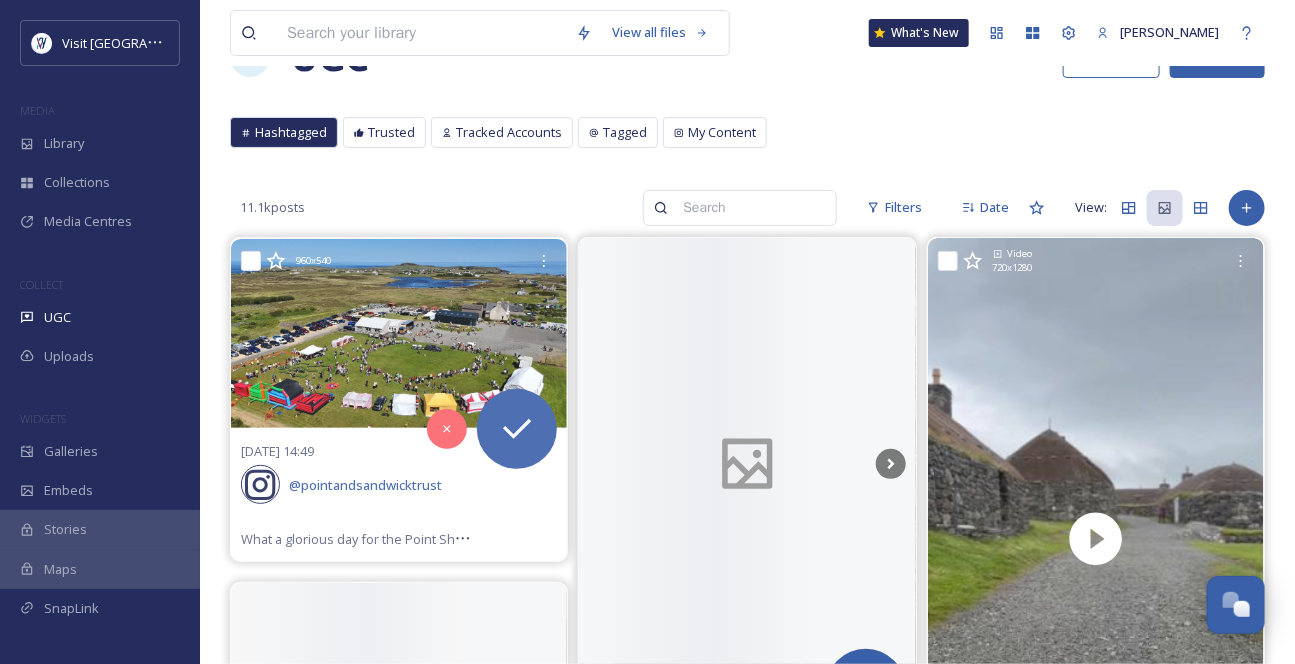 scroll, scrollTop: 90, scrollLeft: 0, axis: vertical 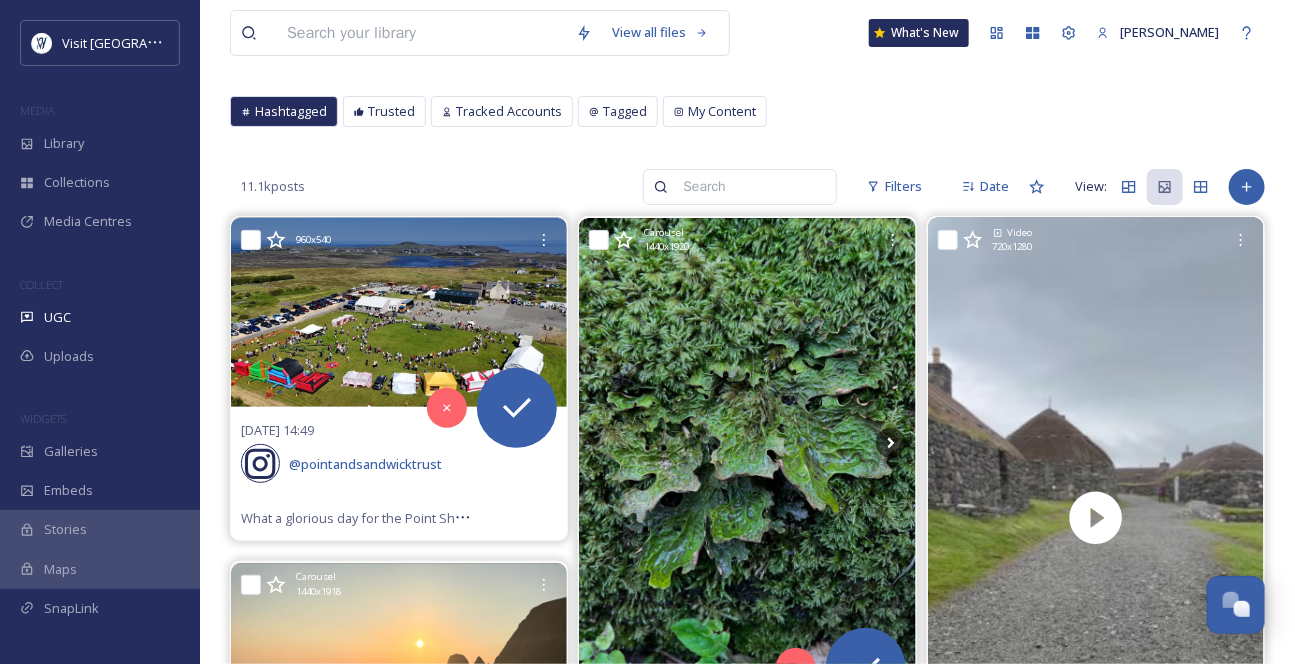 click 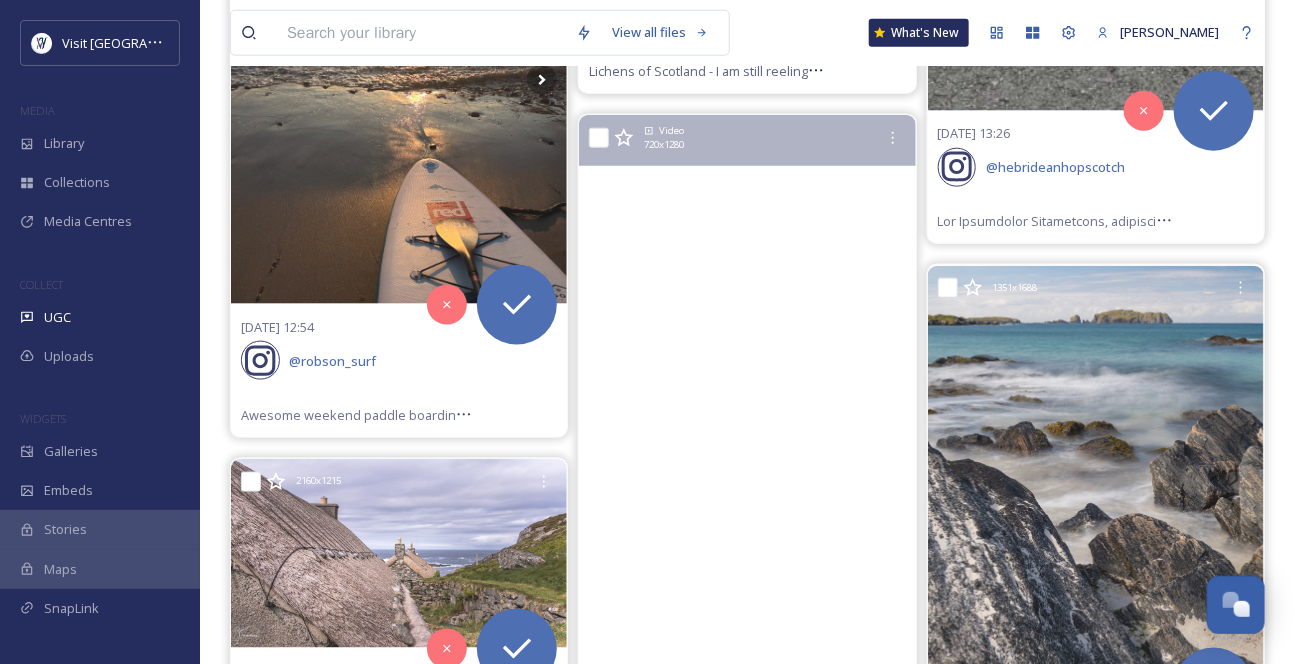 scroll, scrollTop: 636, scrollLeft: 0, axis: vertical 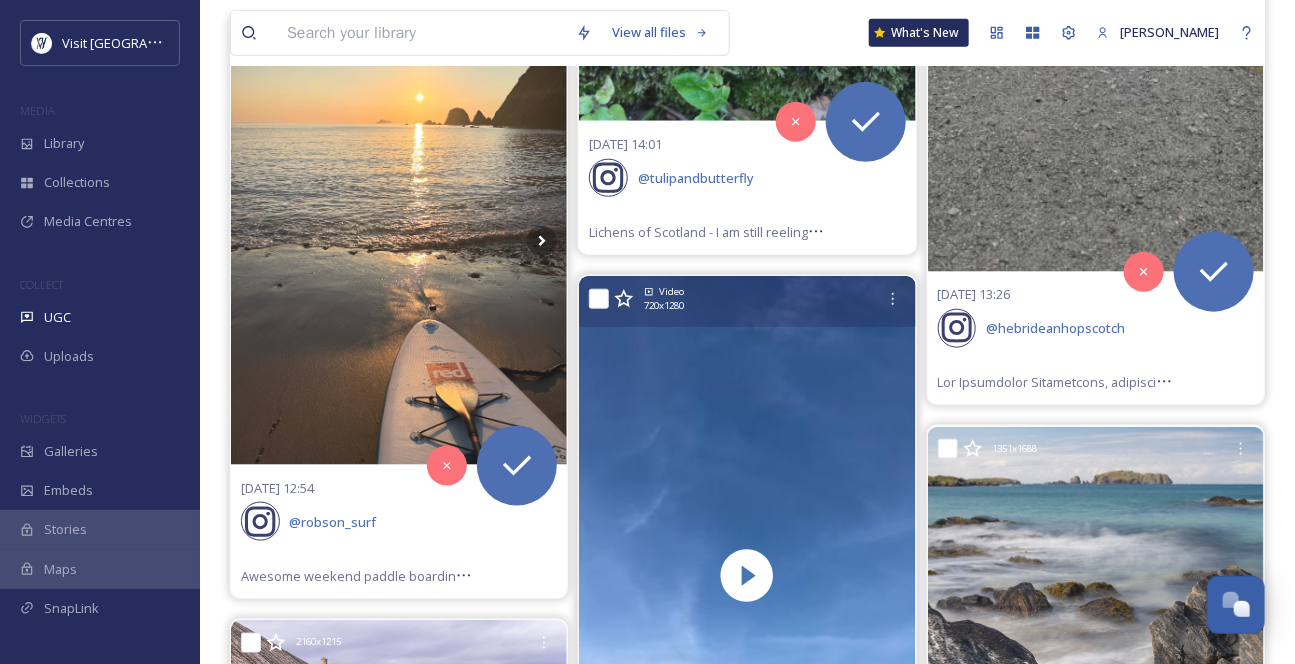 click 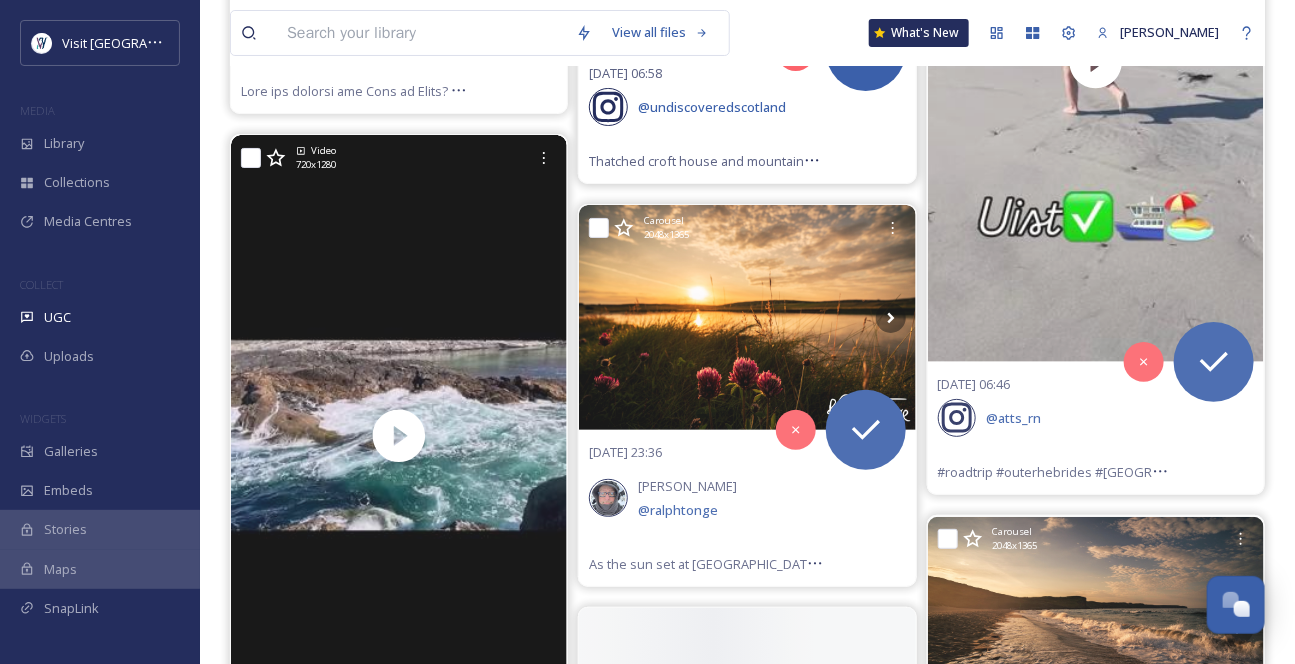 scroll, scrollTop: 2909, scrollLeft: 0, axis: vertical 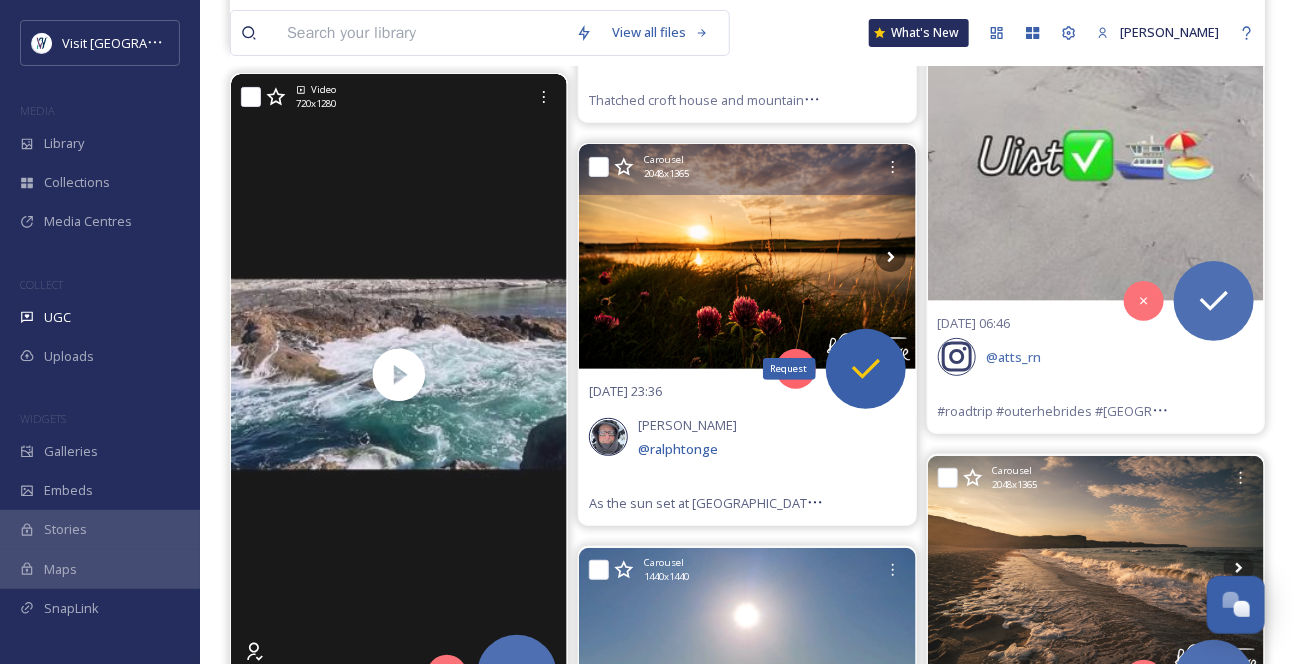 click on "Request" at bounding box center [789, 369] 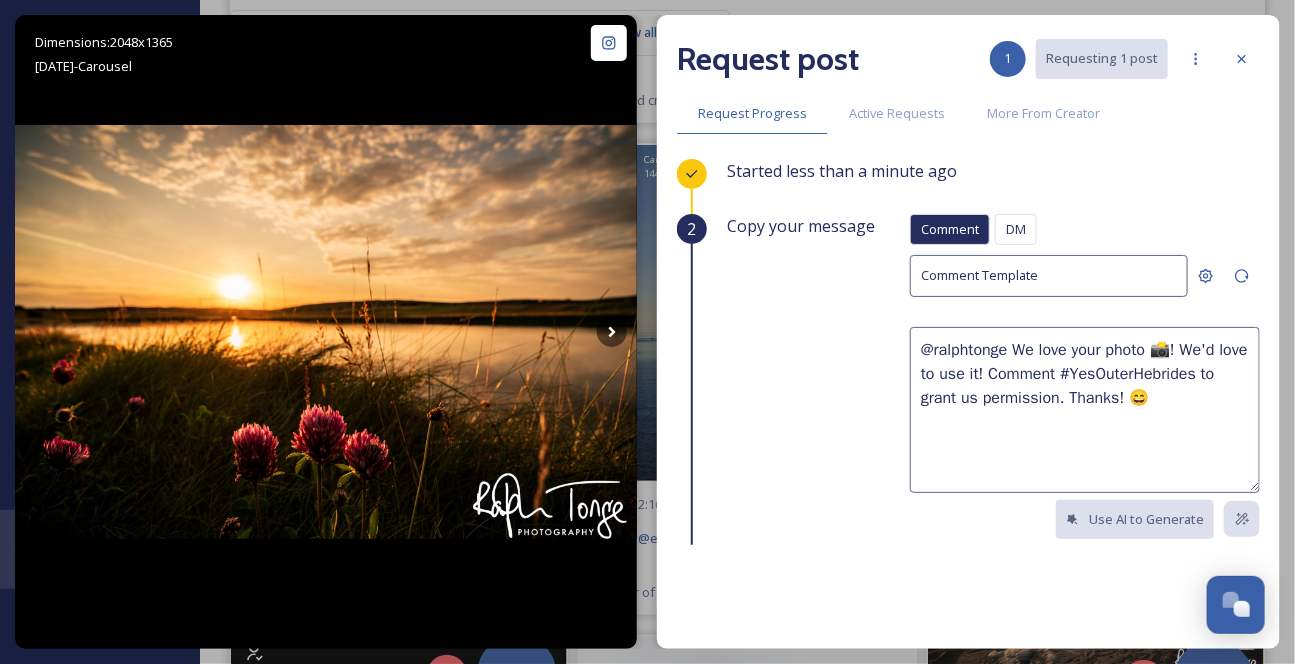 click 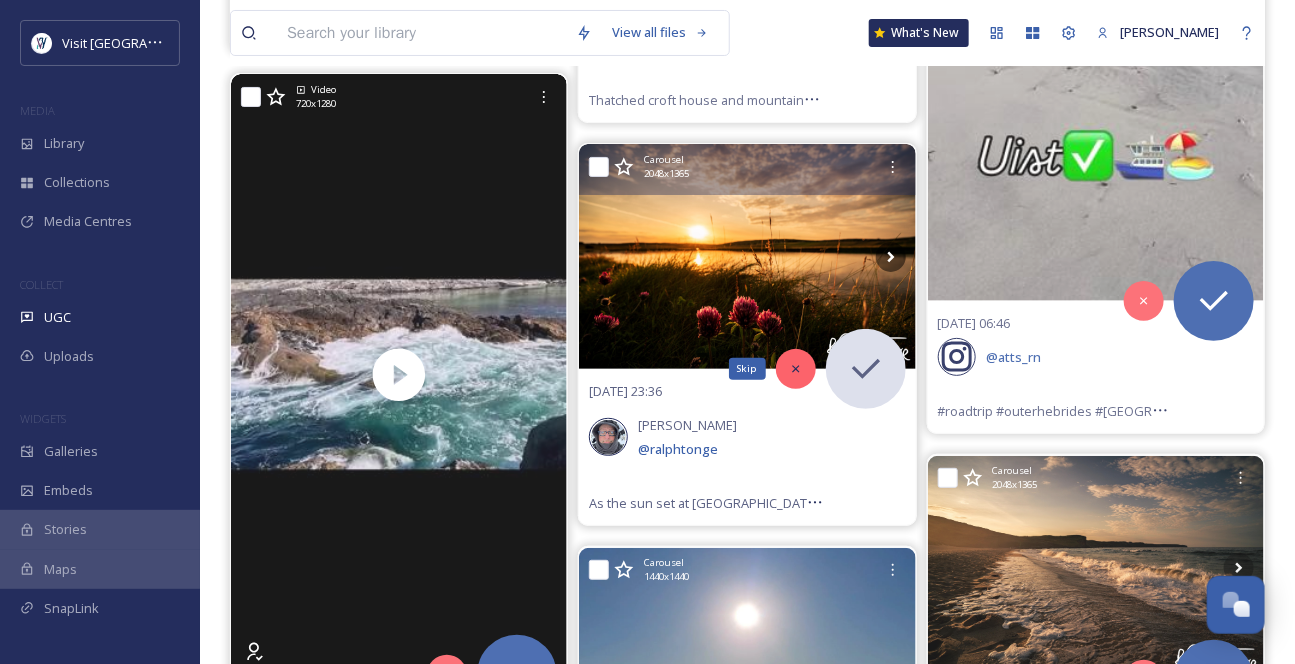 click on "Skip" at bounding box center [796, 369] 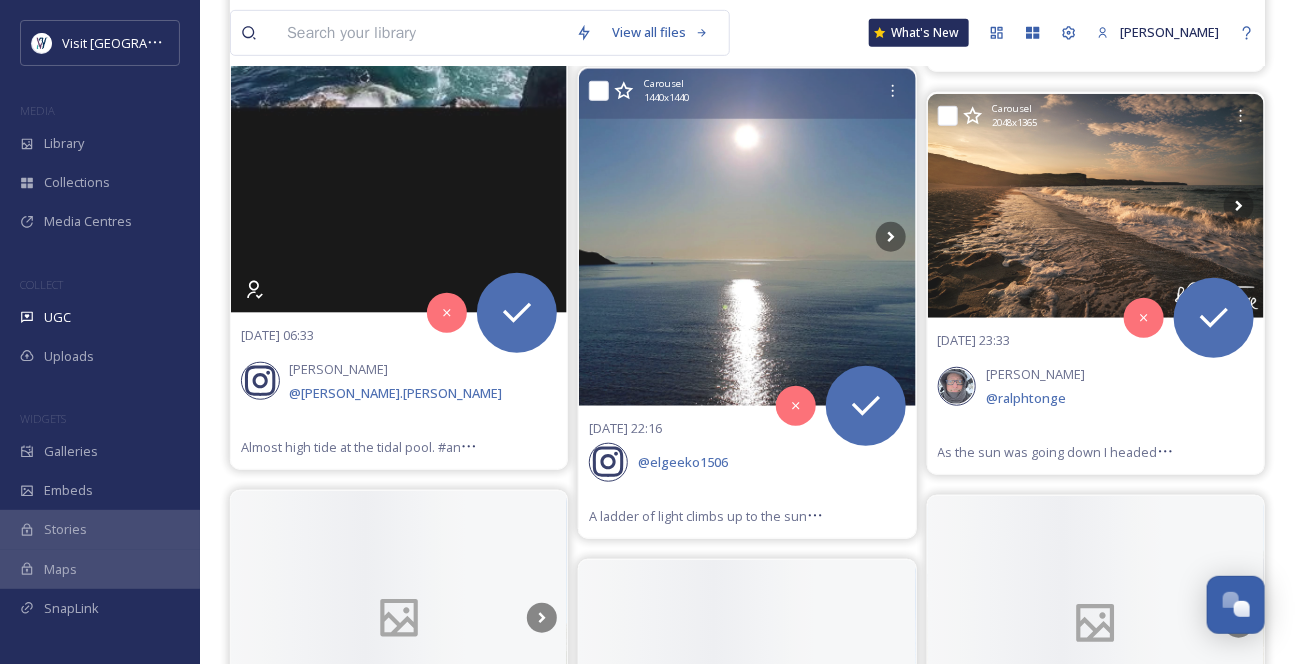 scroll, scrollTop: 3272, scrollLeft: 0, axis: vertical 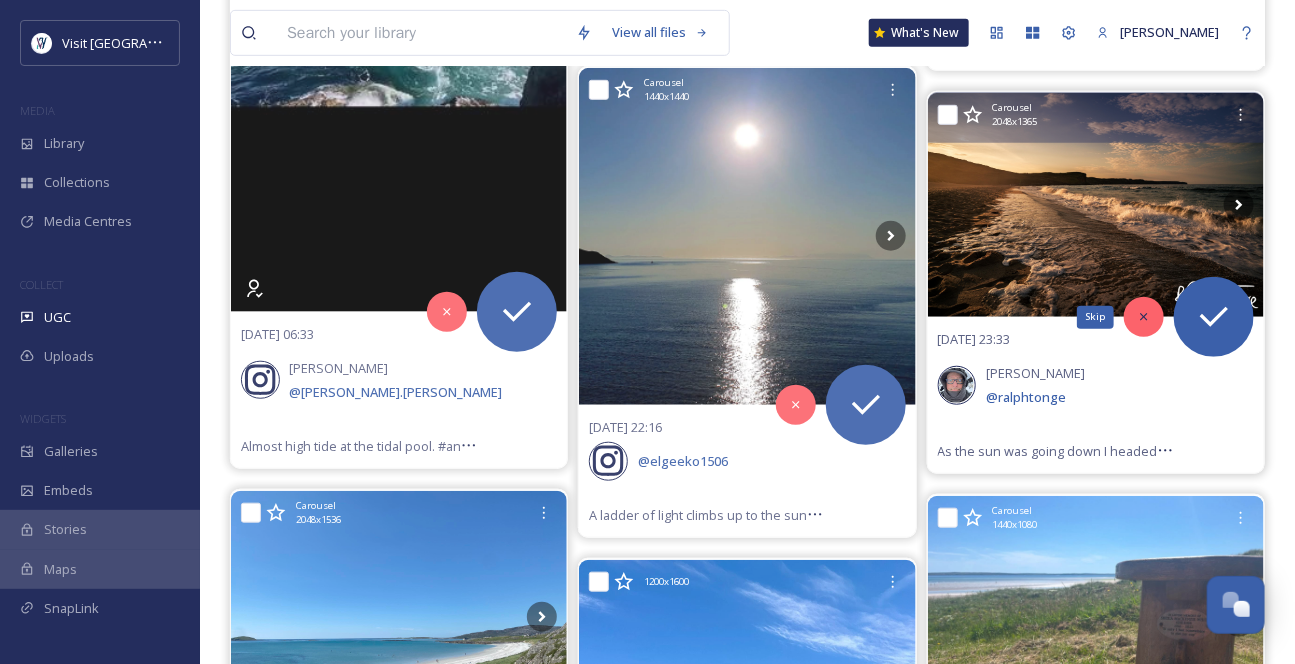 click 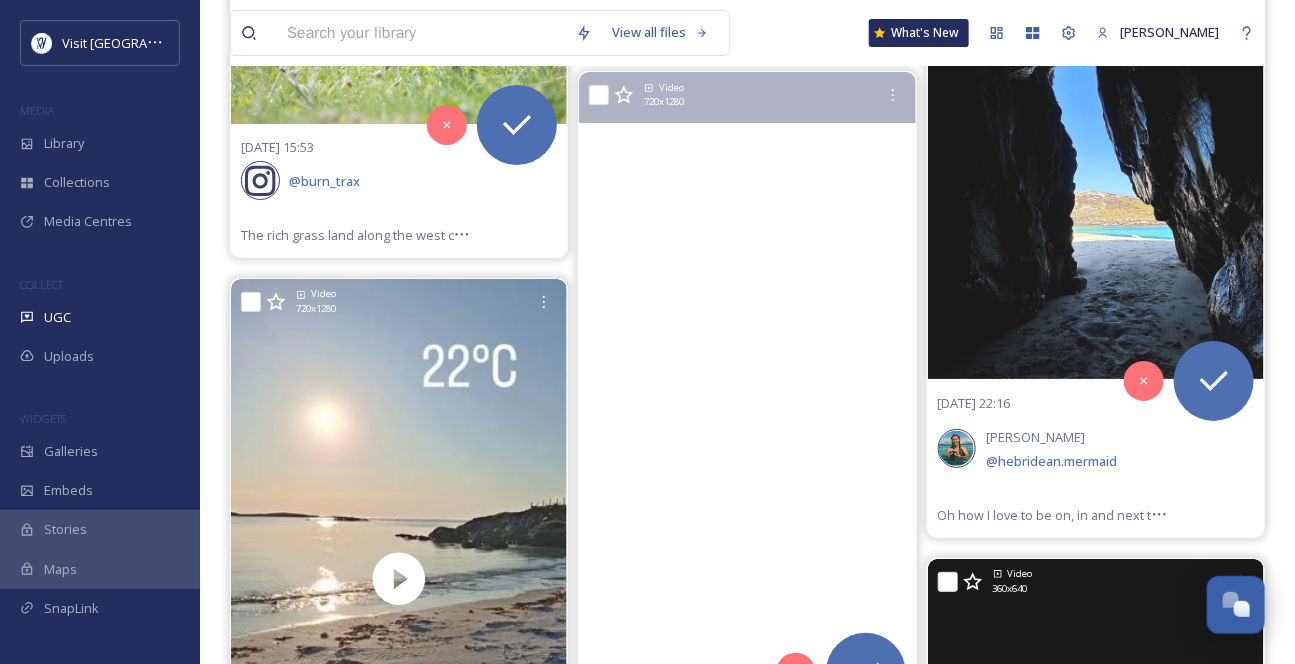 scroll, scrollTop: 5636, scrollLeft: 0, axis: vertical 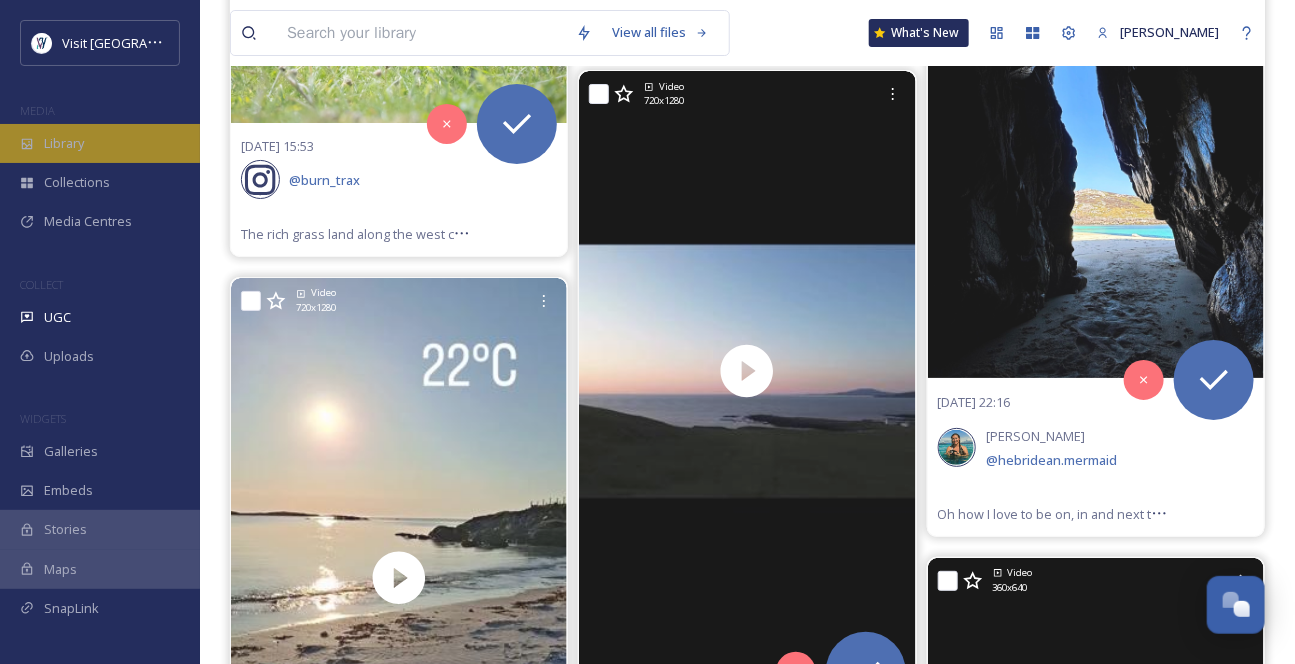 click on "Library" at bounding box center (64, 143) 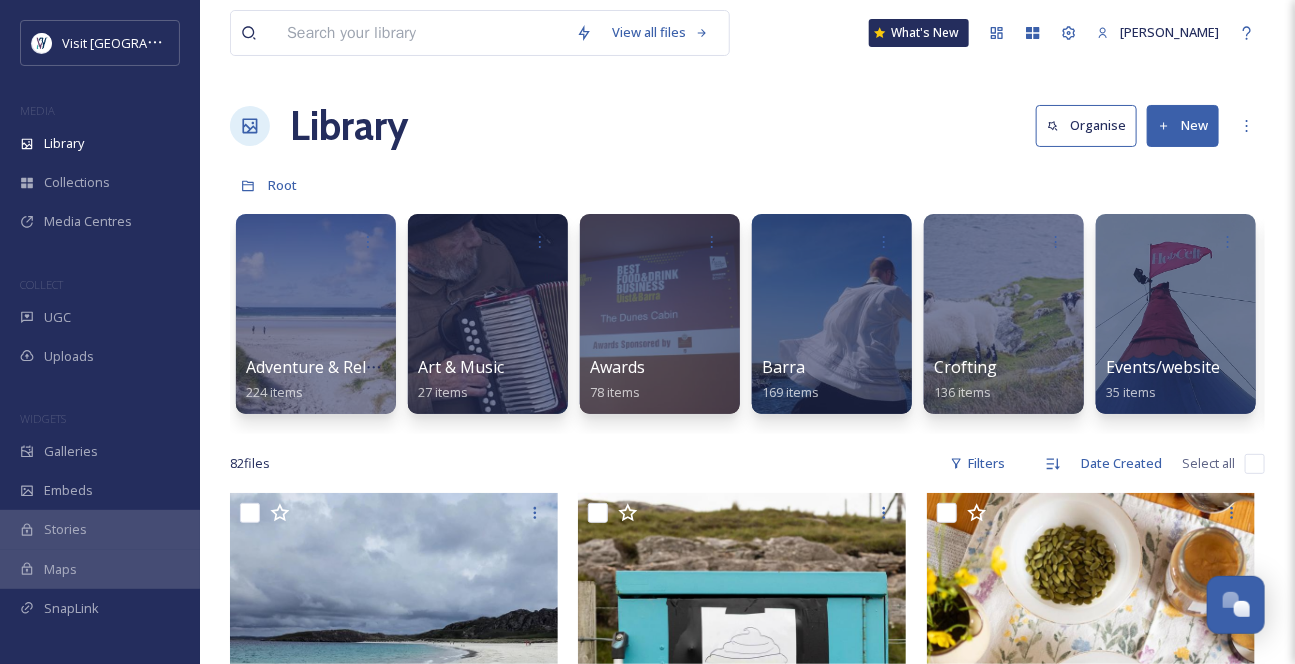 drag, startPoint x: 418, startPoint y: 41, endPoint x: 422, endPoint y: 30, distance: 11.7046995 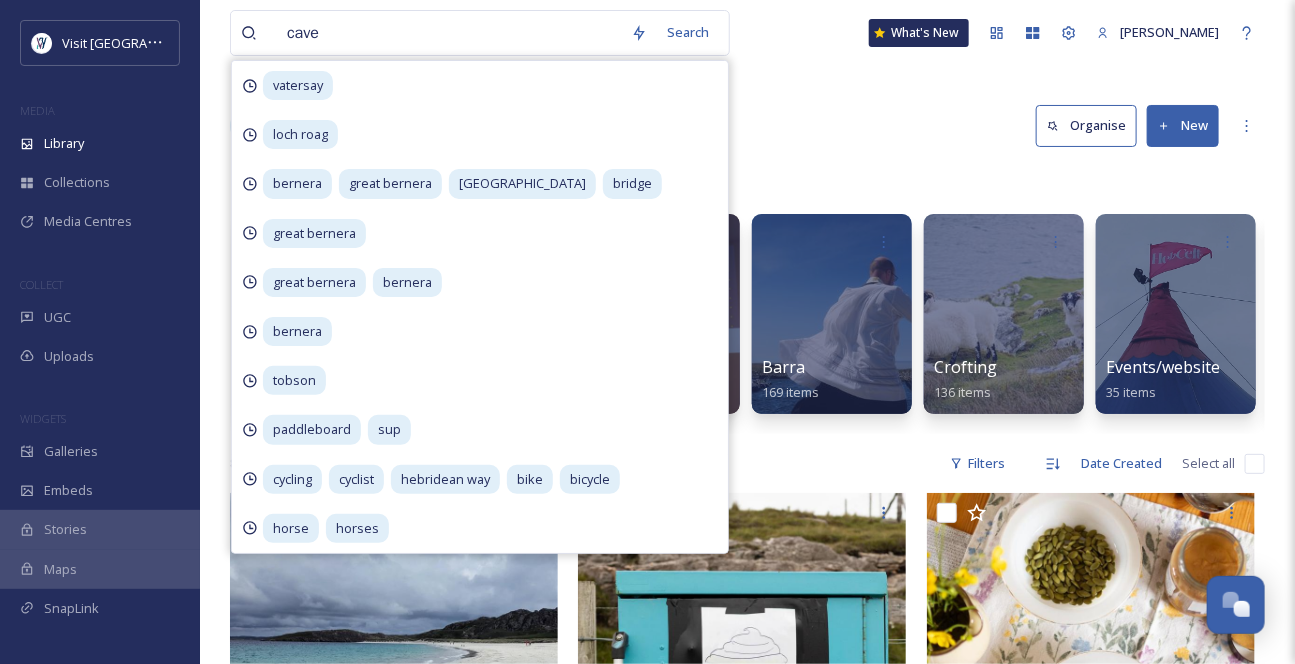 type on "caves" 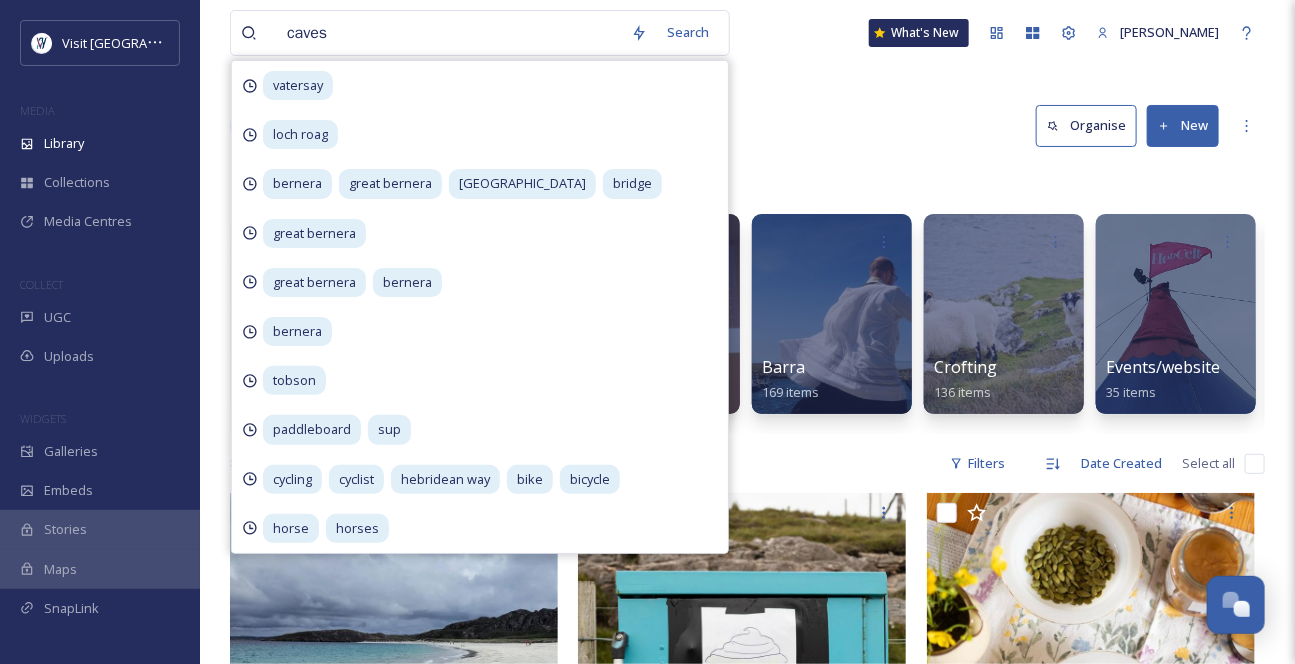 type 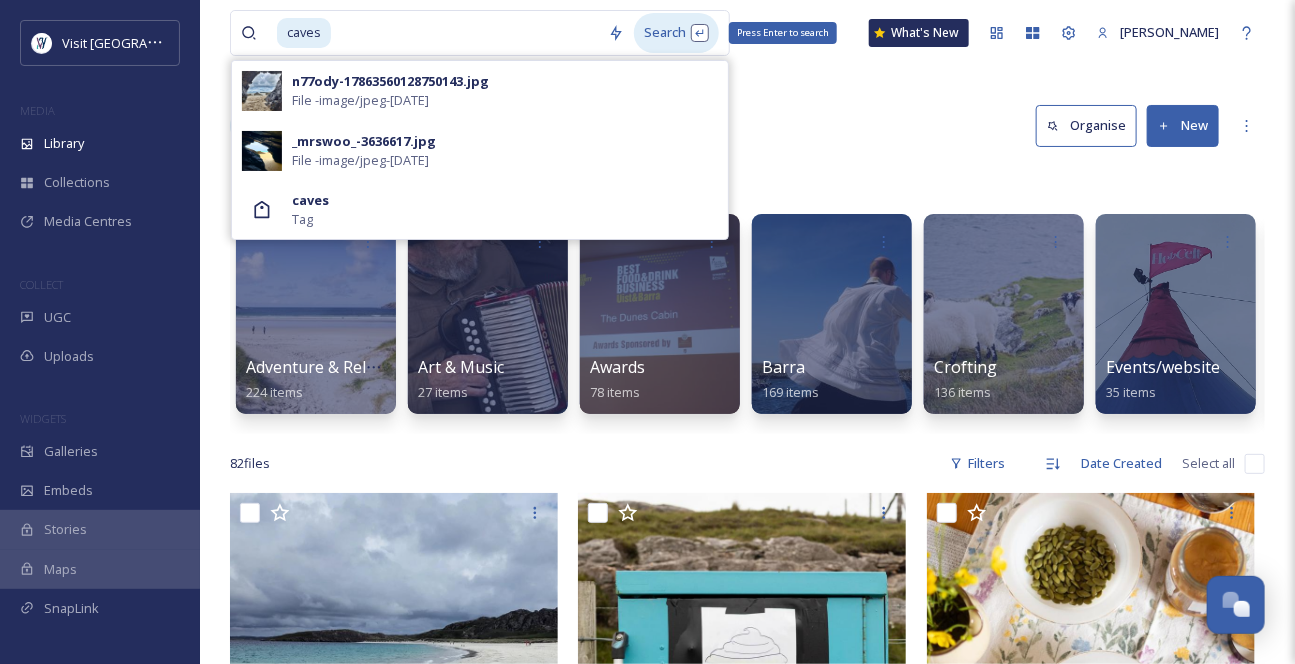 click on "Search Press Enter to search" at bounding box center [676, 32] 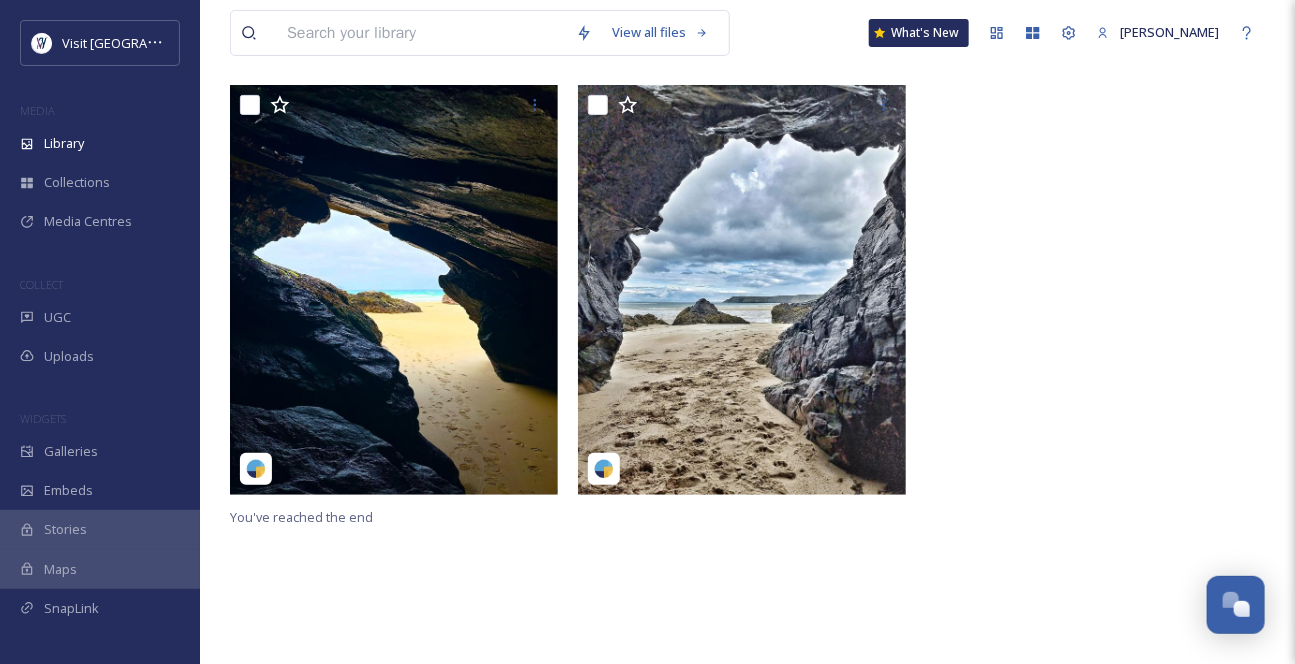 scroll, scrollTop: 181, scrollLeft: 0, axis: vertical 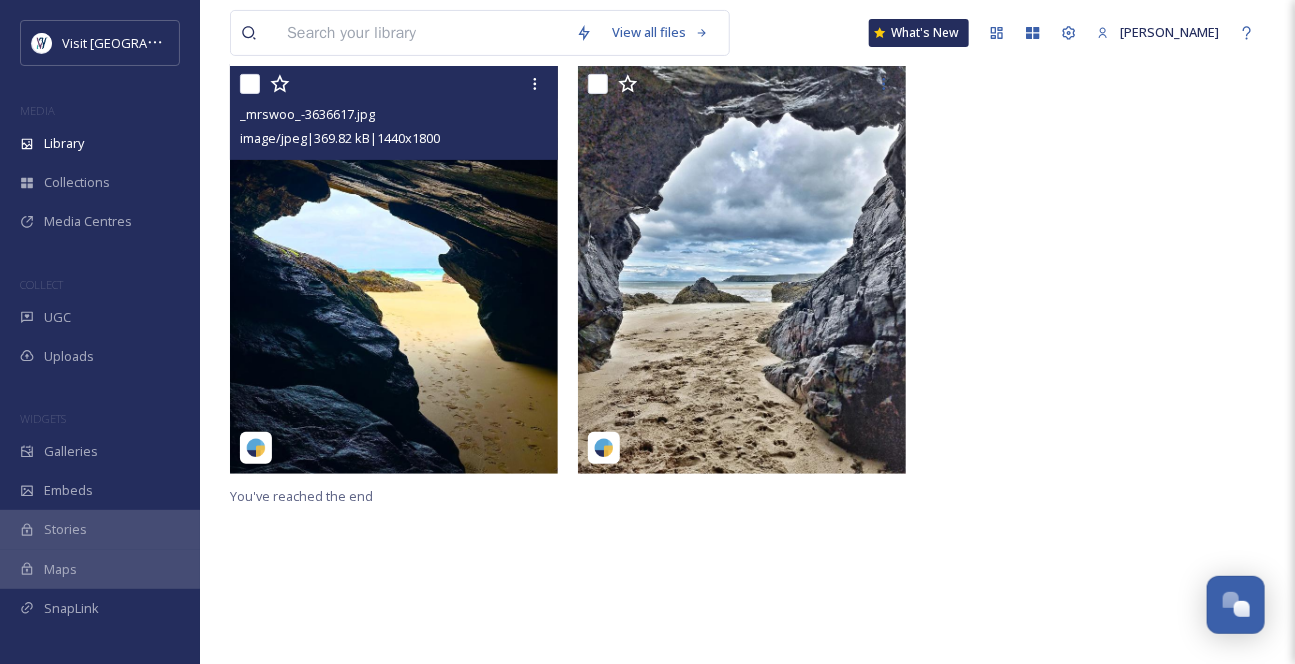 click on "image/jpeg  |  369.82 kB  |  1440  x  1800" at bounding box center (340, 138) 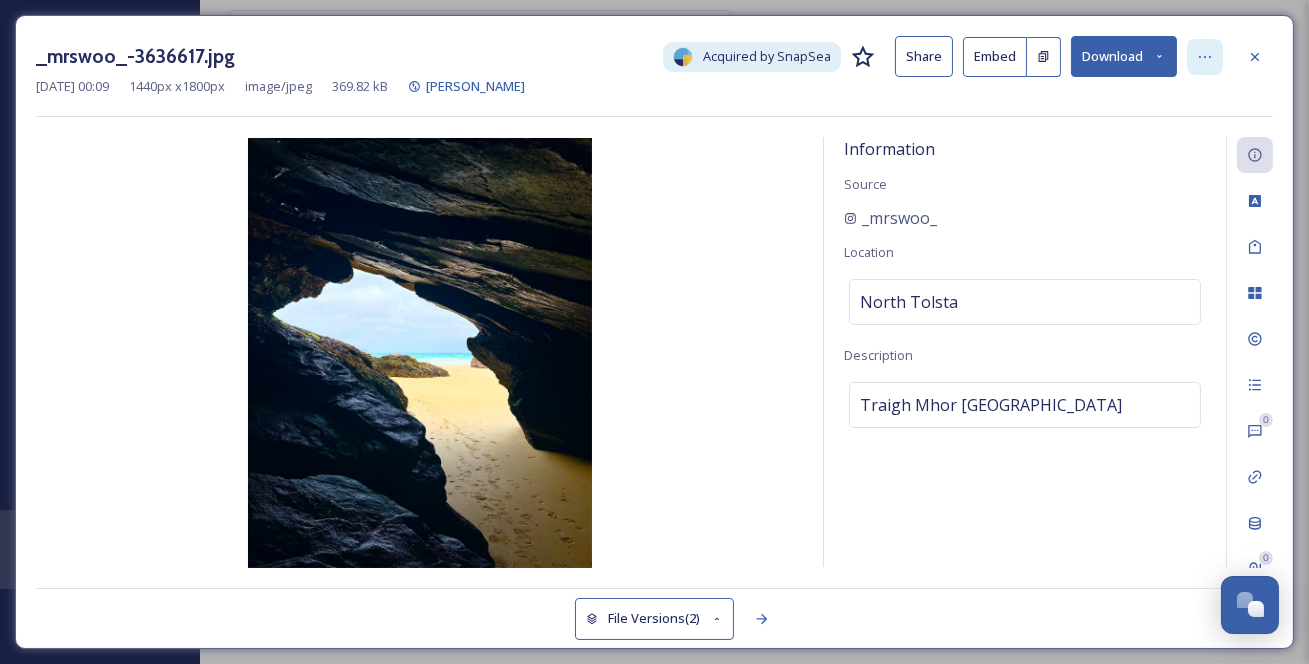 click at bounding box center [1205, 57] 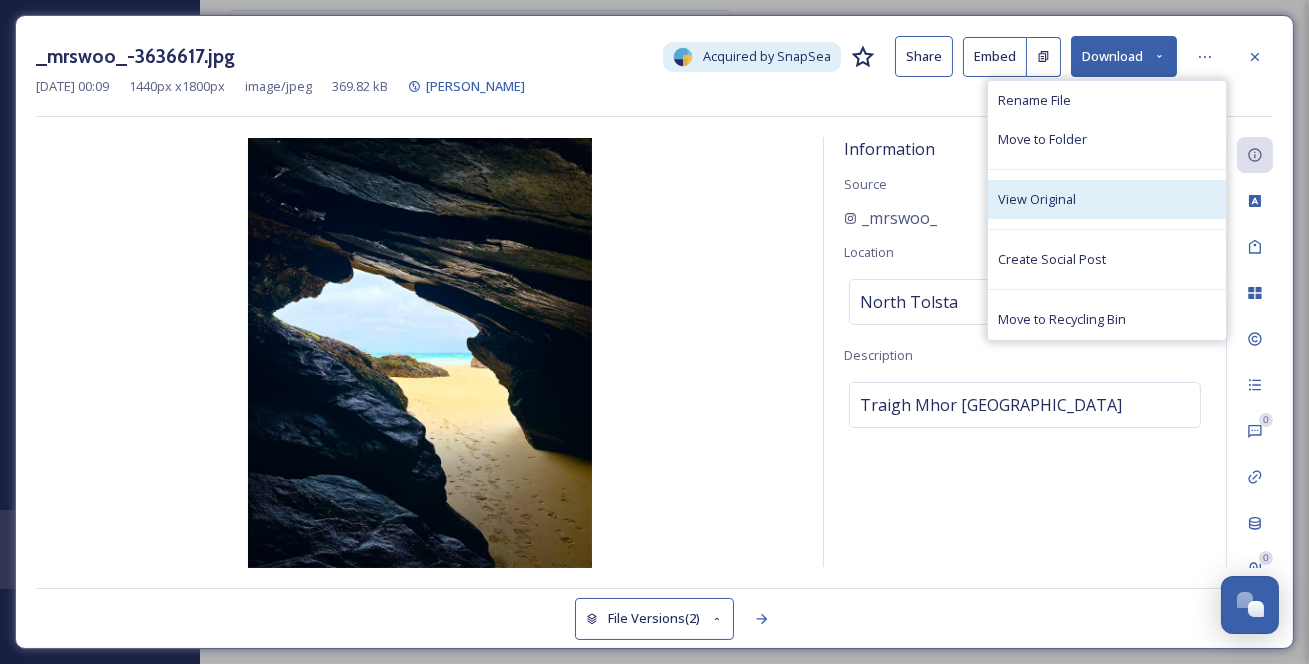 click on "View Original" at bounding box center [1037, 199] 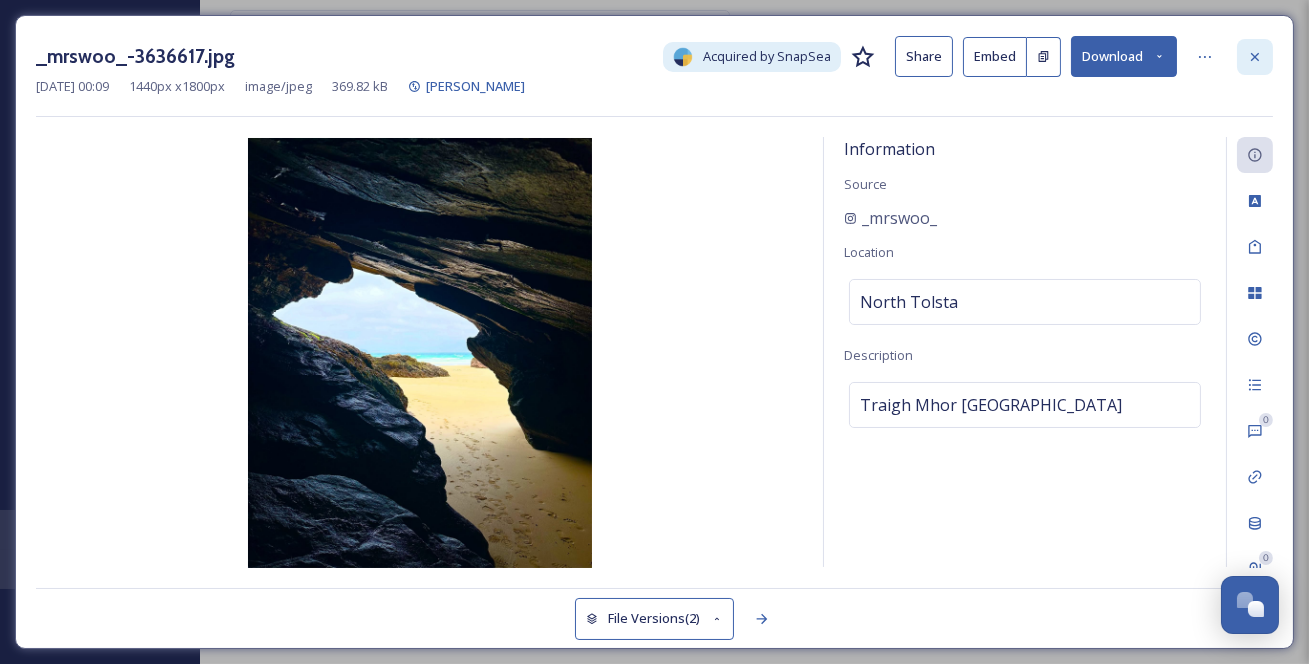 click 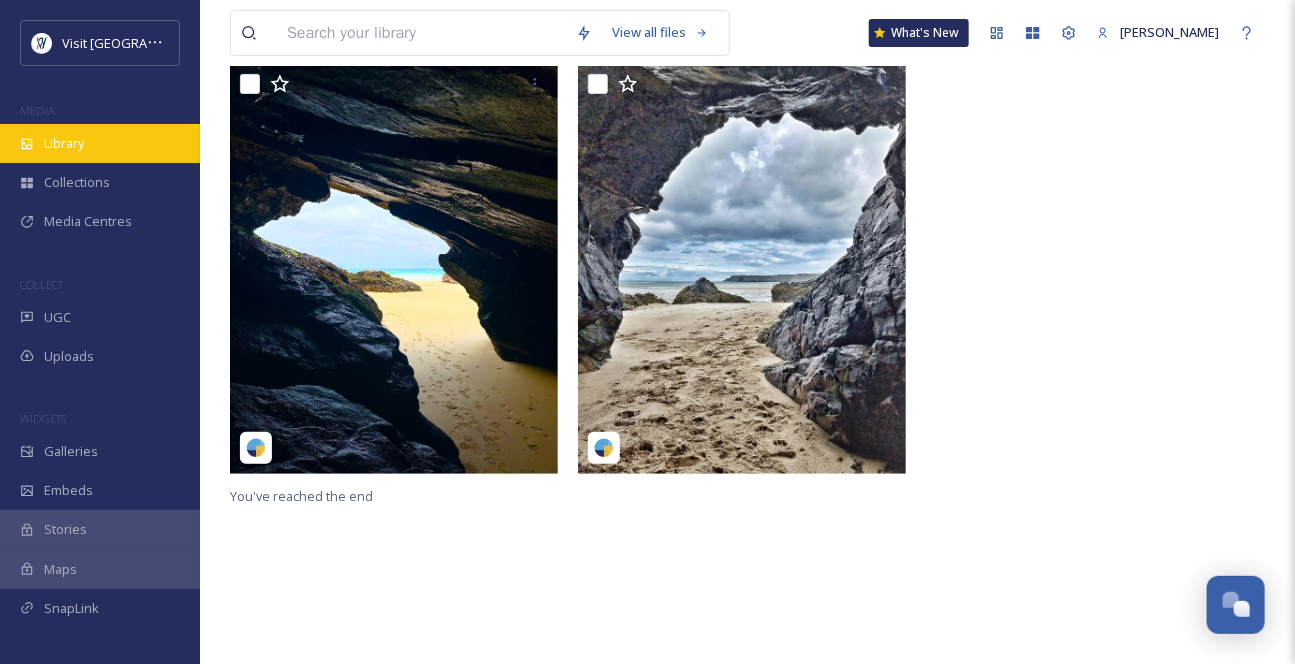 click on "Library" at bounding box center (100, 143) 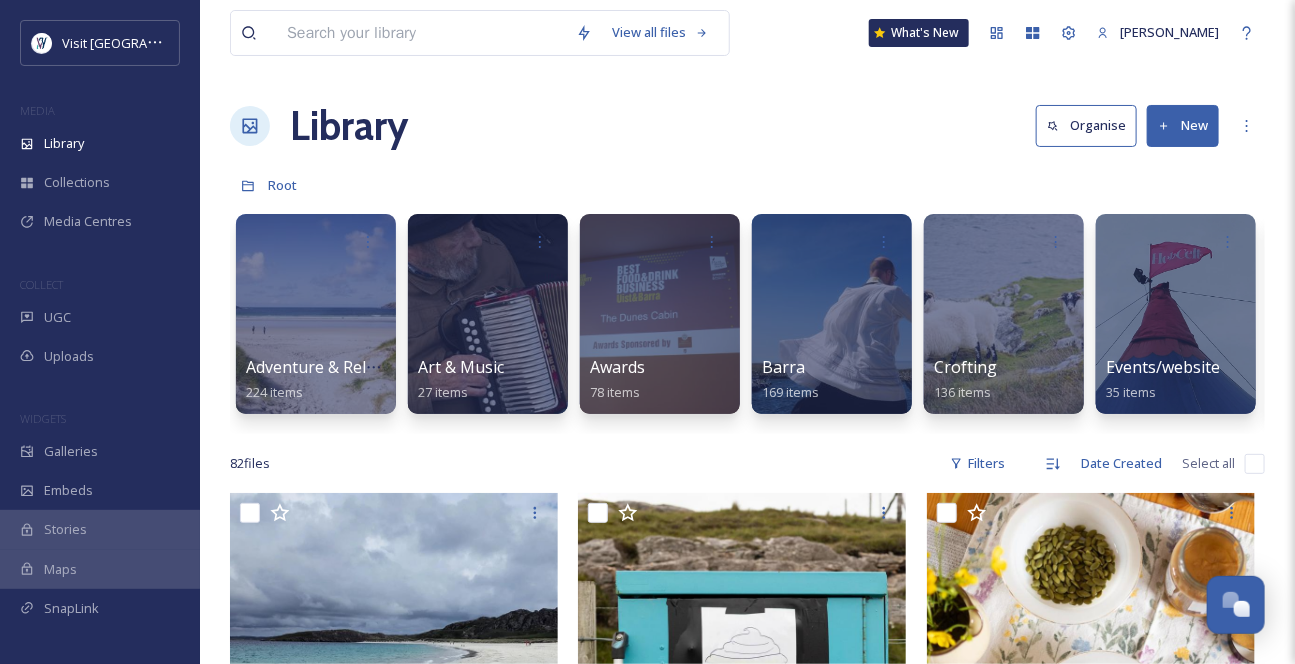 click at bounding box center [421, 33] 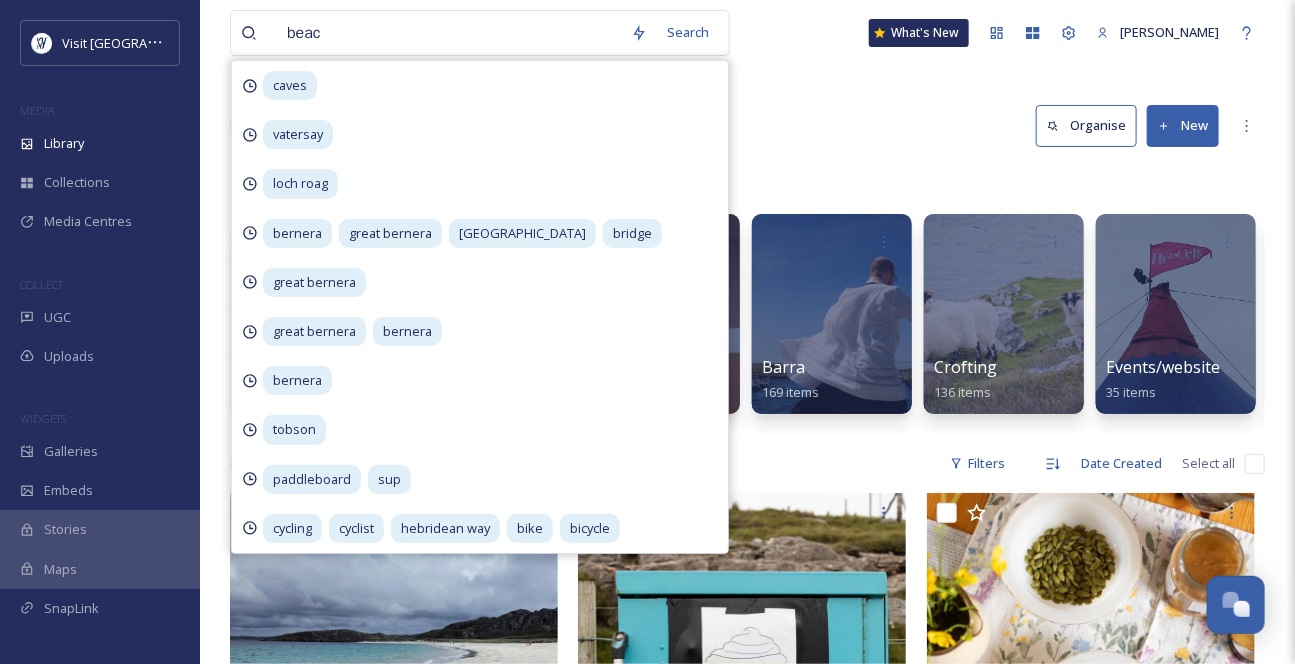 type on "beach" 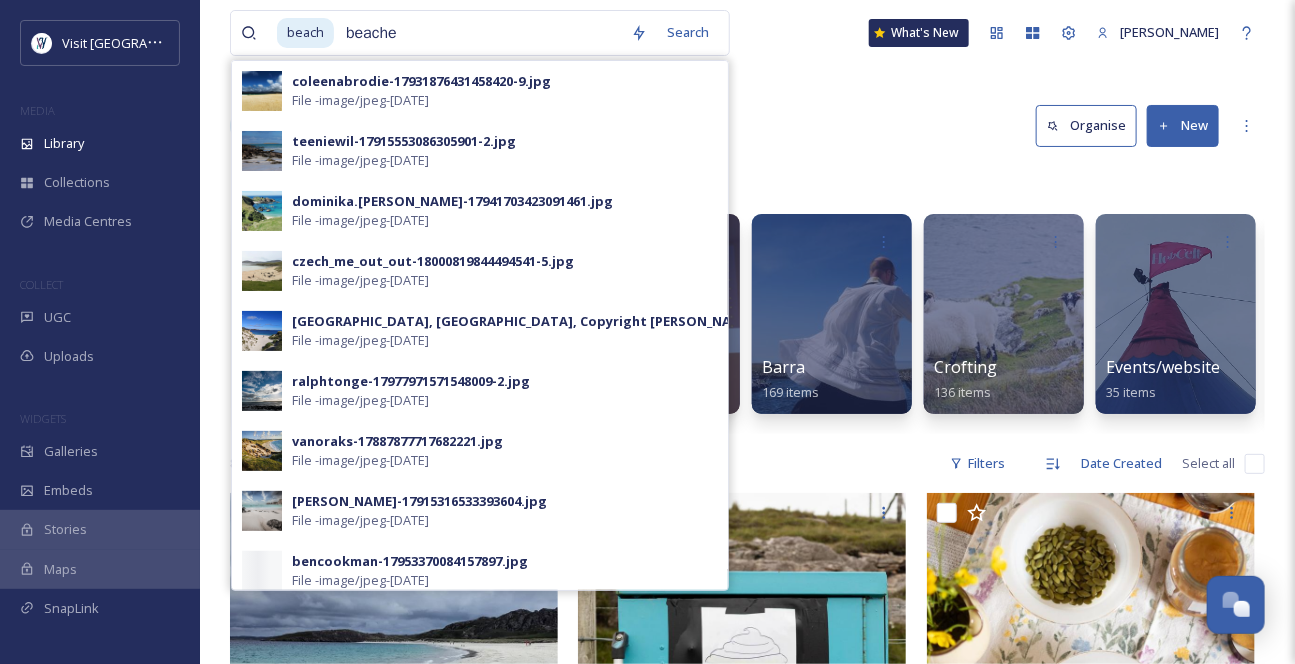 type on "beaches" 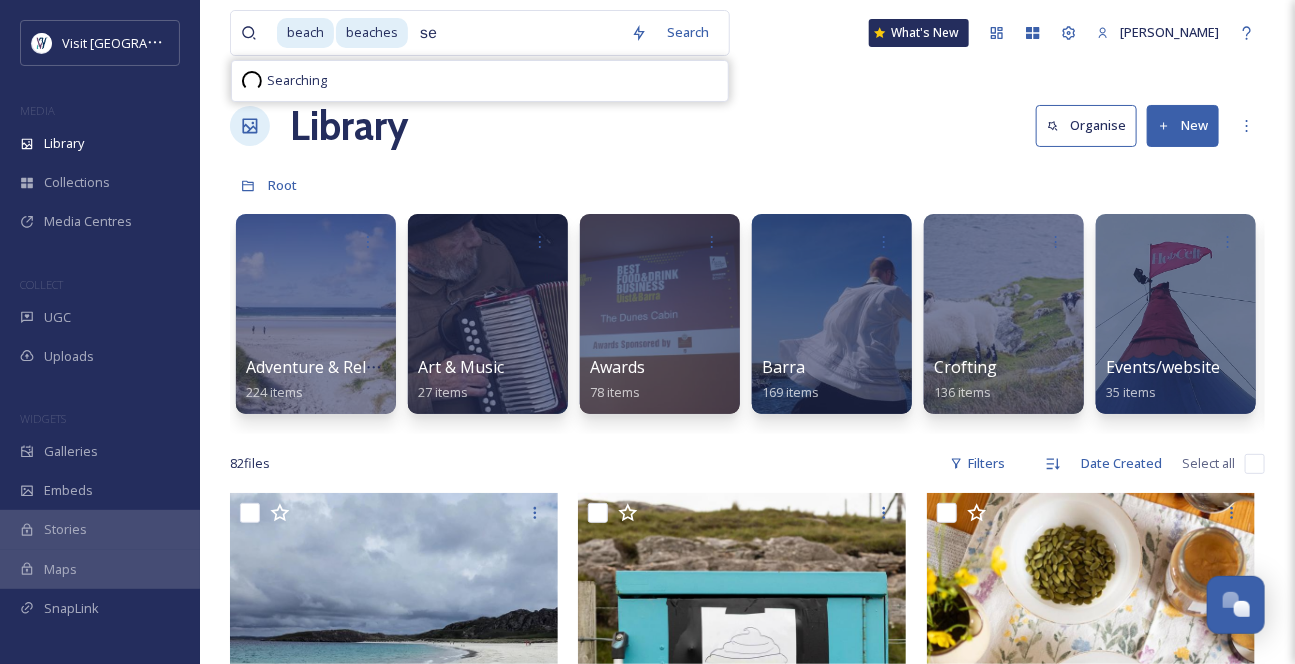 type on "sea" 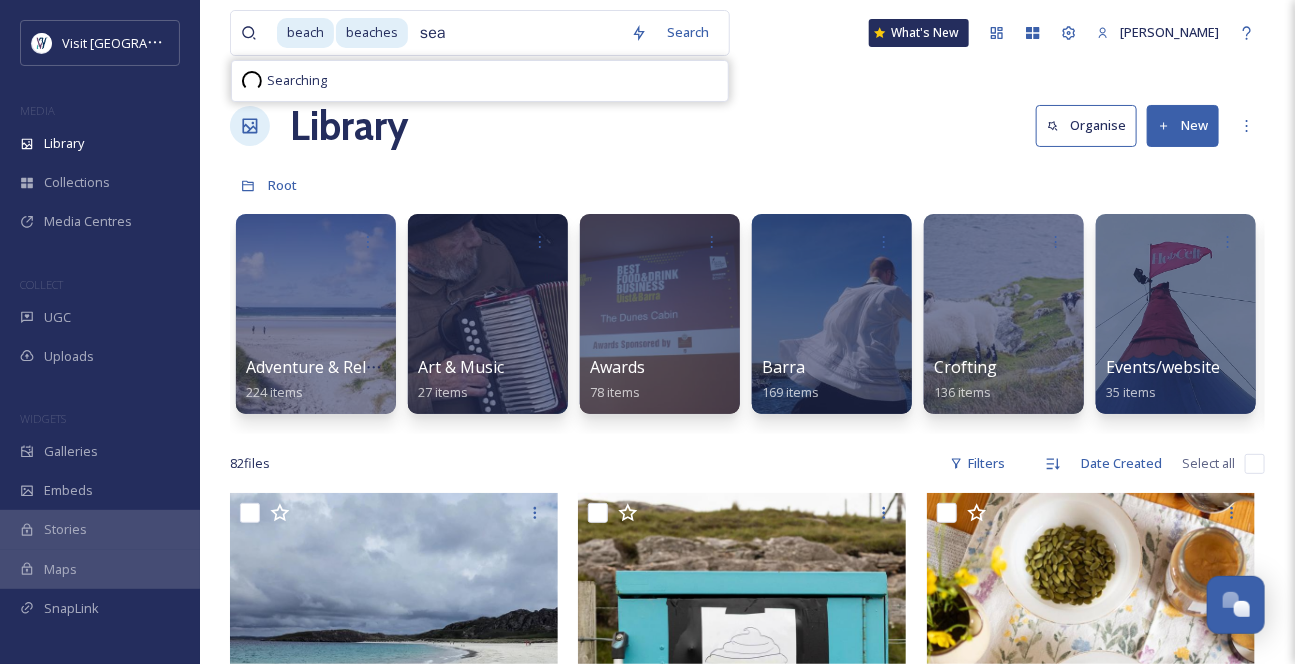 type 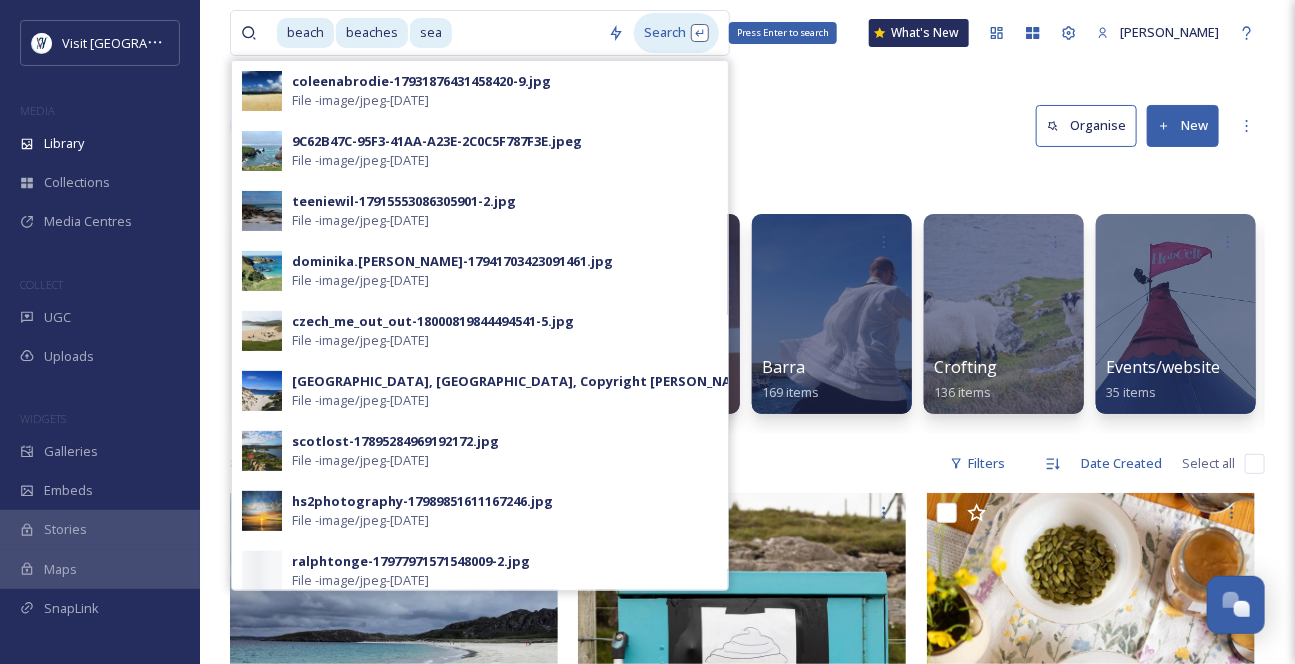 click on "Search Press Enter to search" at bounding box center (676, 32) 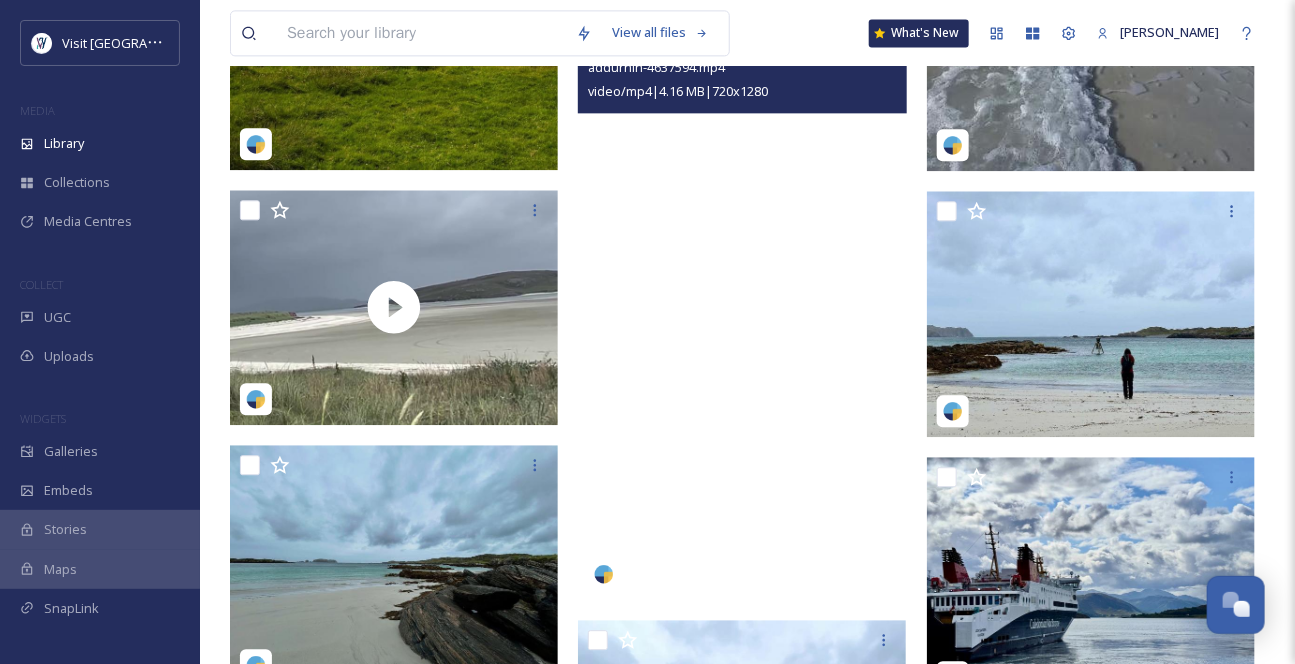 scroll, scrollTop: 1727, scrollLeft: 0, axis: vertical 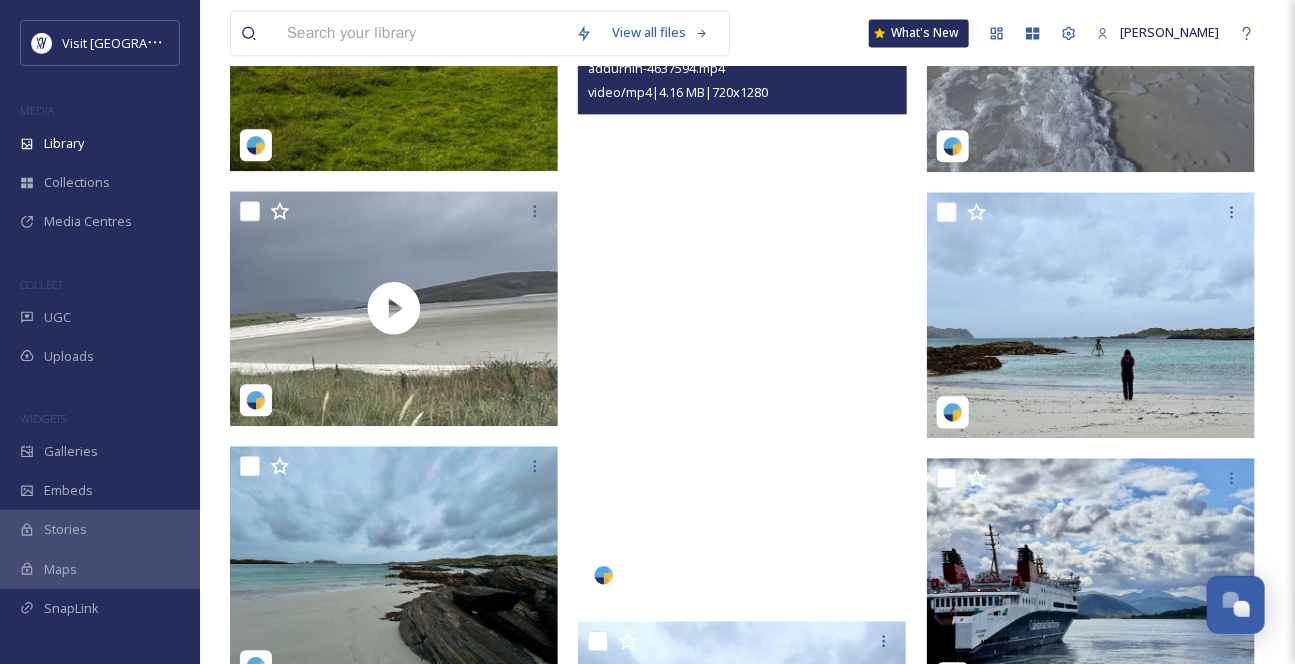 click at bounding box center (742, 309) 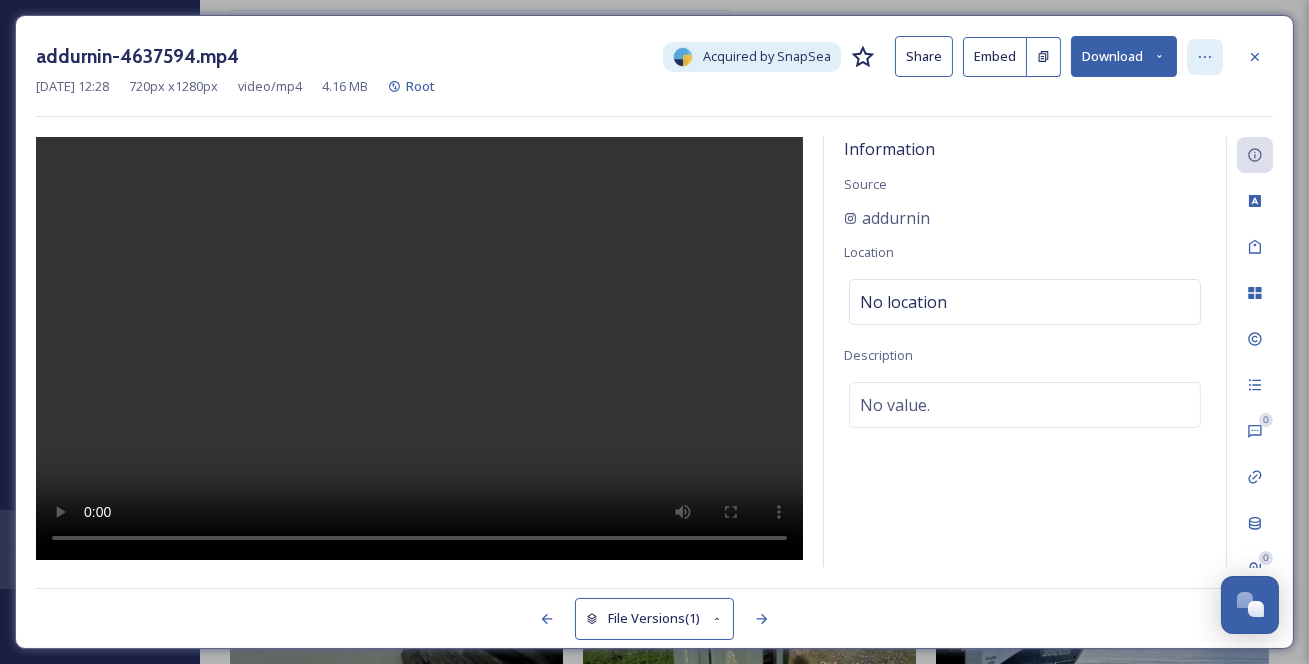click 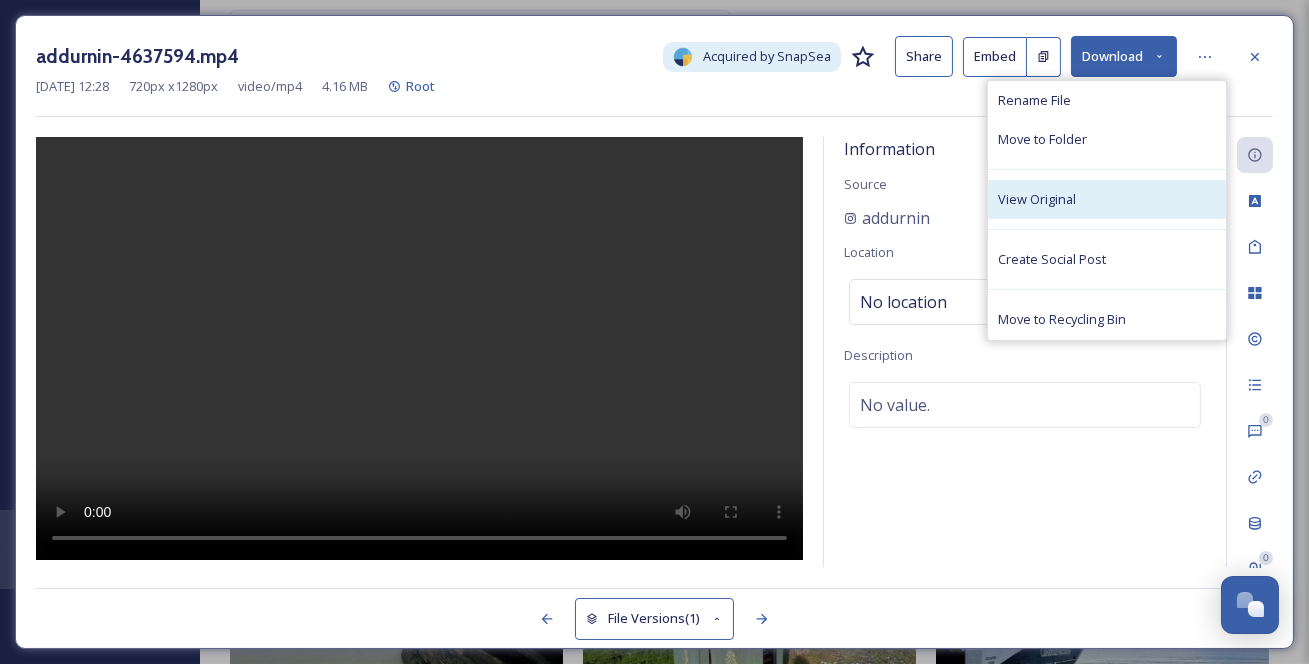 click on "View Original" at bounding box center (1107, 199) 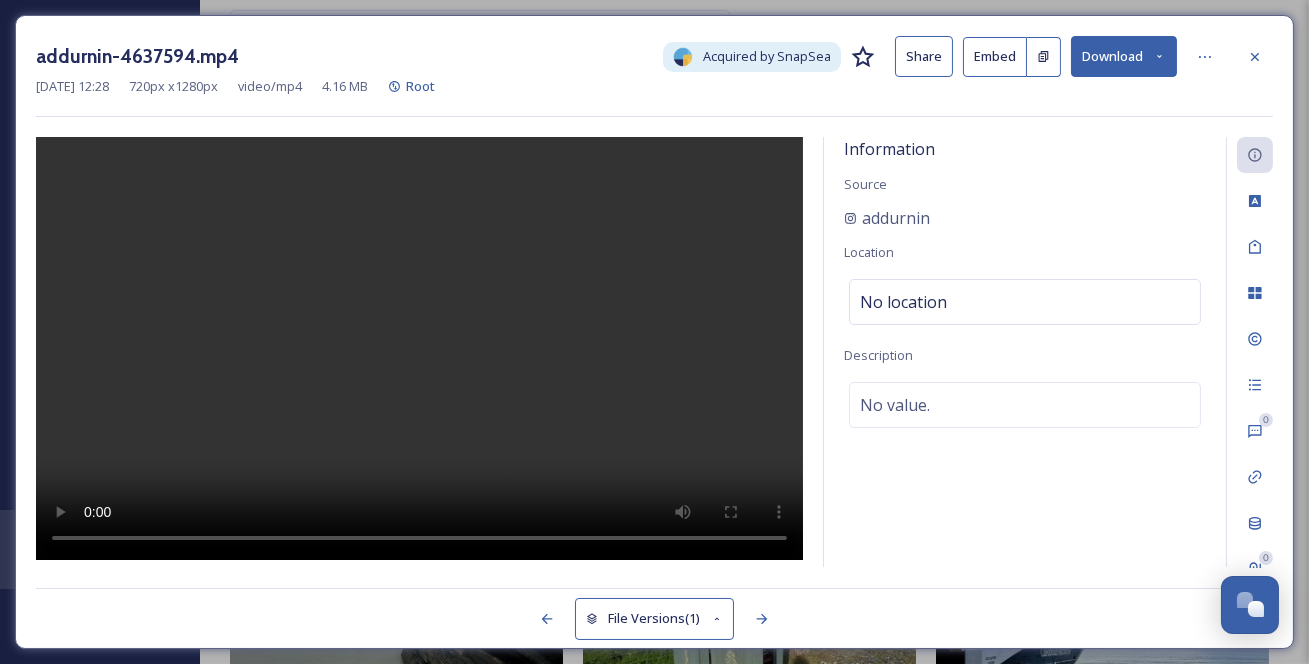 click on "Download" at bounding box center [1124, 56] 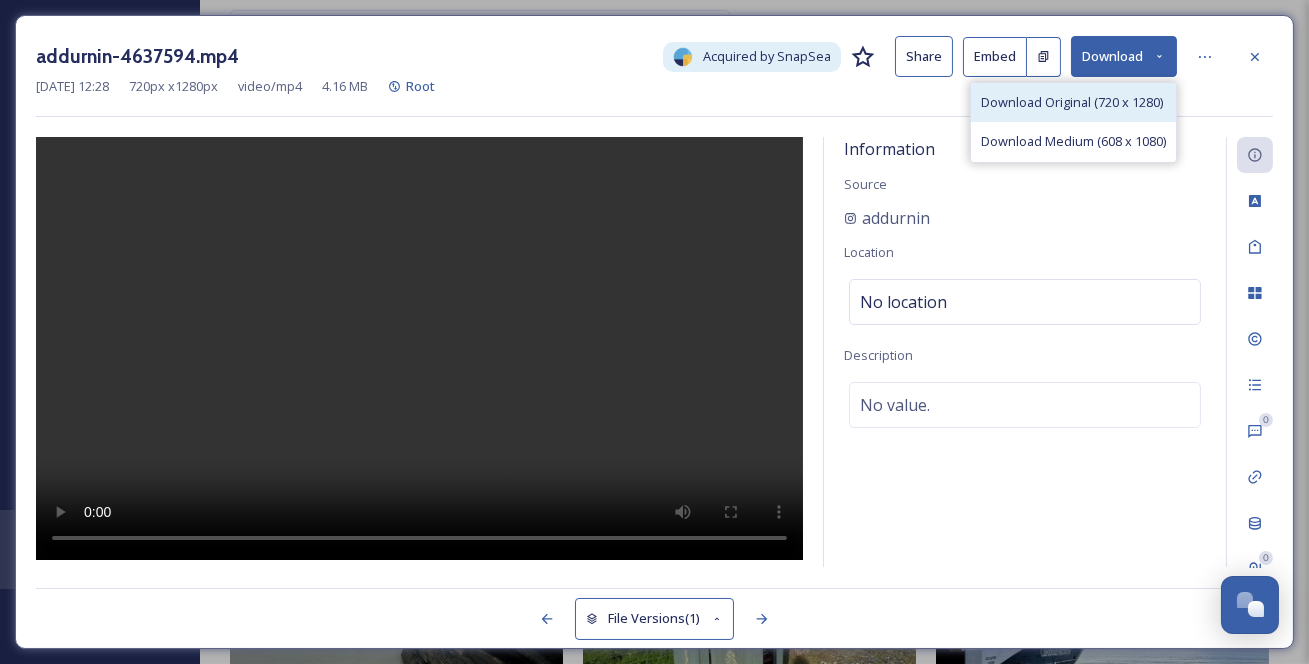 click on "Download Original (720 x 1280)" at bounding box center [1072, 102] 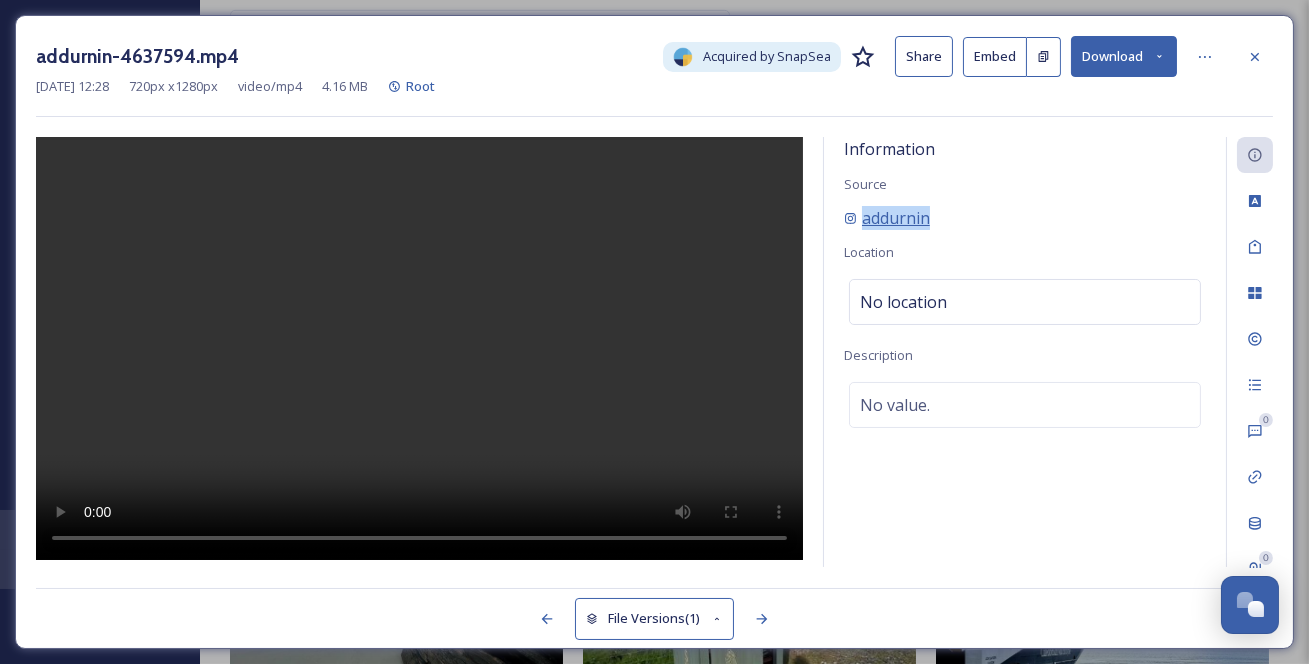 drag, startPoint x: 965, startPoint y: 240, endPoint x: 866, endPoint y: 250, distance: 99.50377 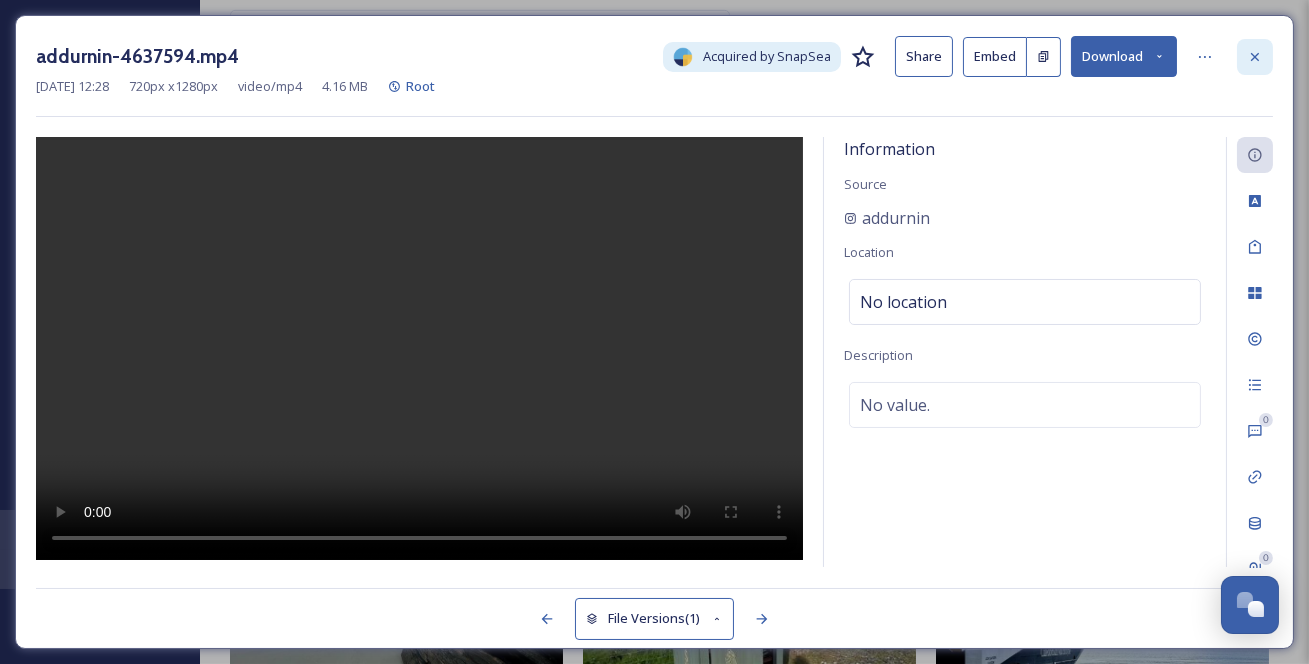 click 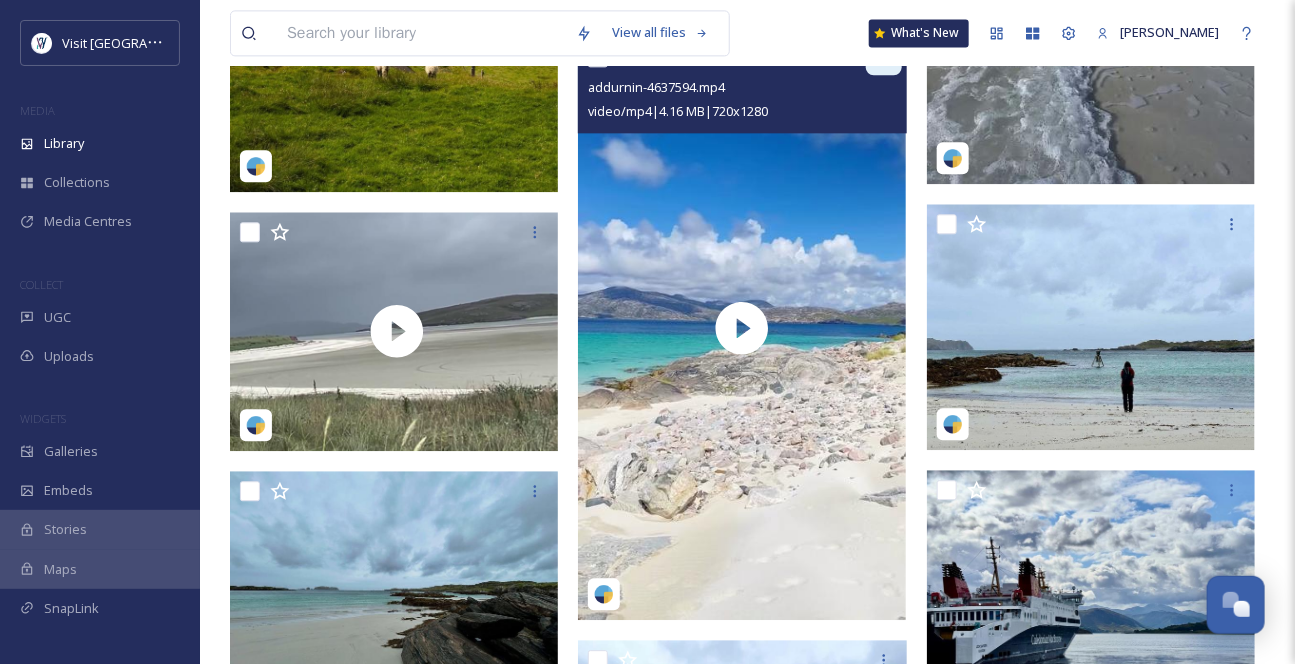 click 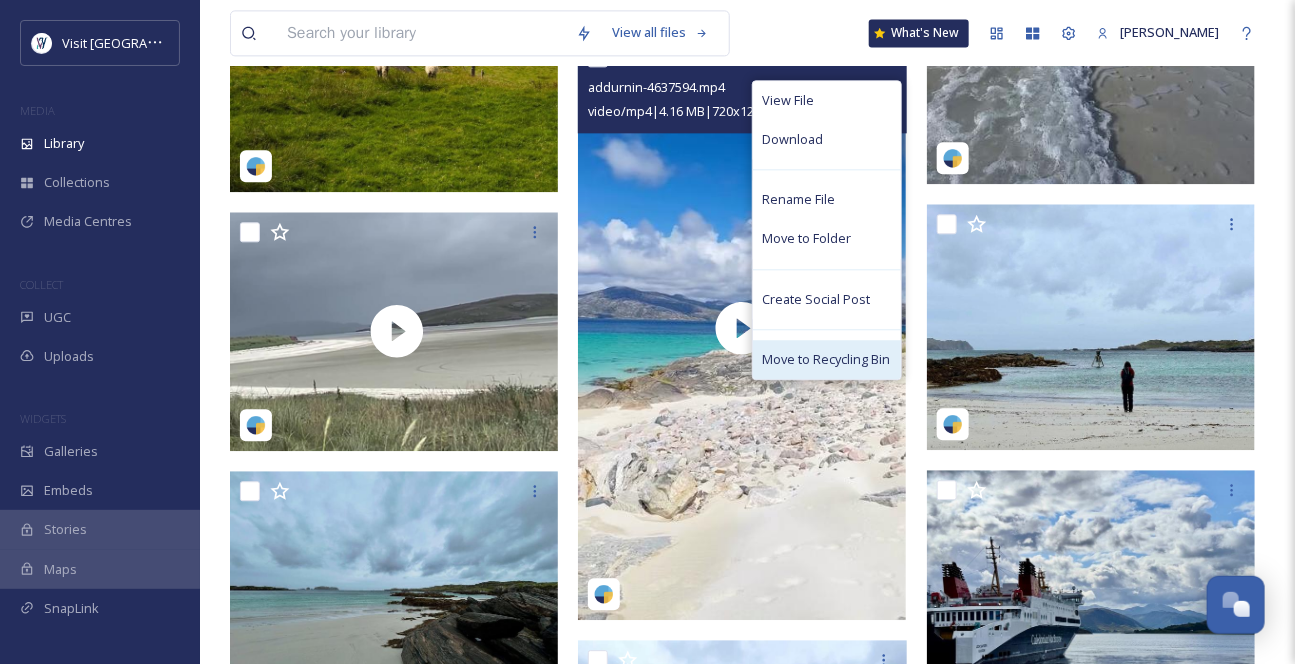 click on "Move to Recycling Bin" at bounding box center (827, 359) 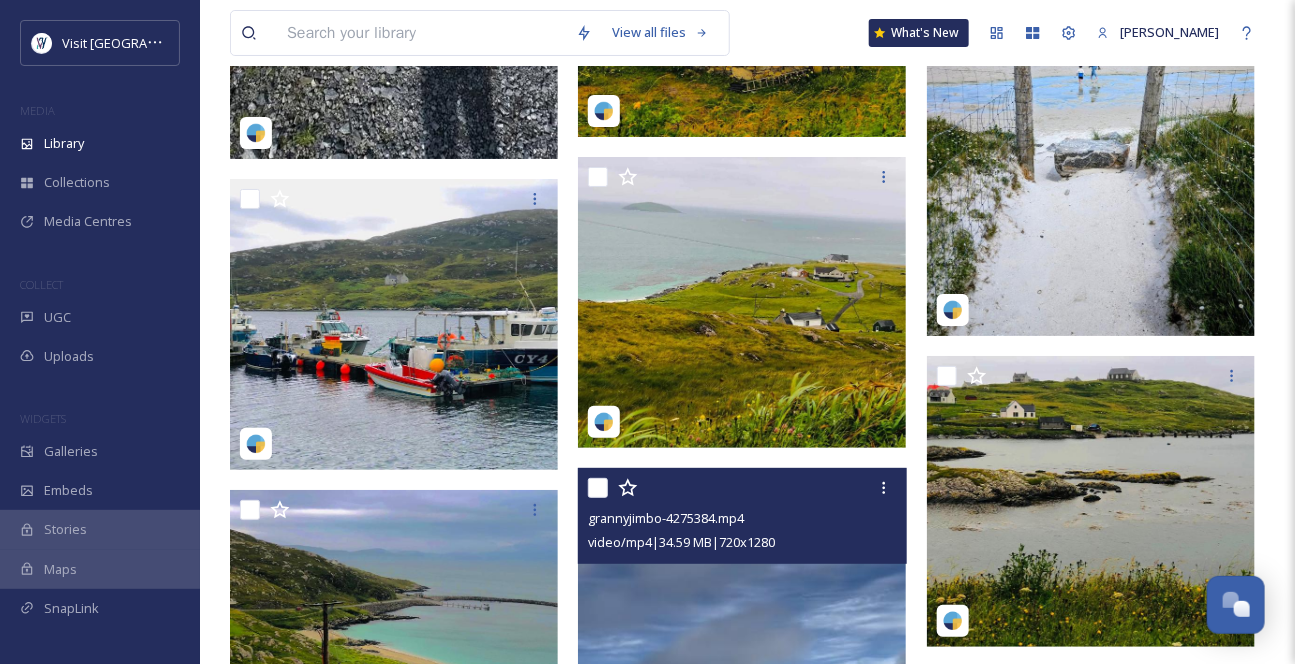 scroll, scrollTop: 2727, scrollLeft: 0, axis: vertical 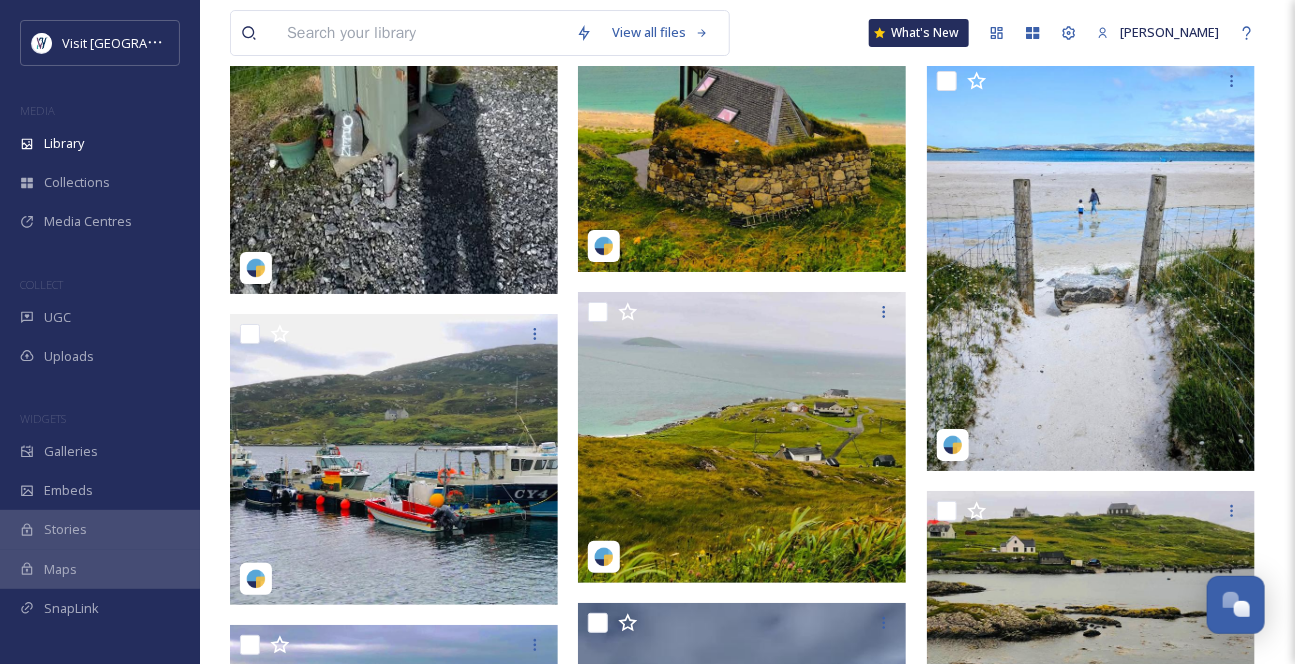 click at bounding box center [421, 33] 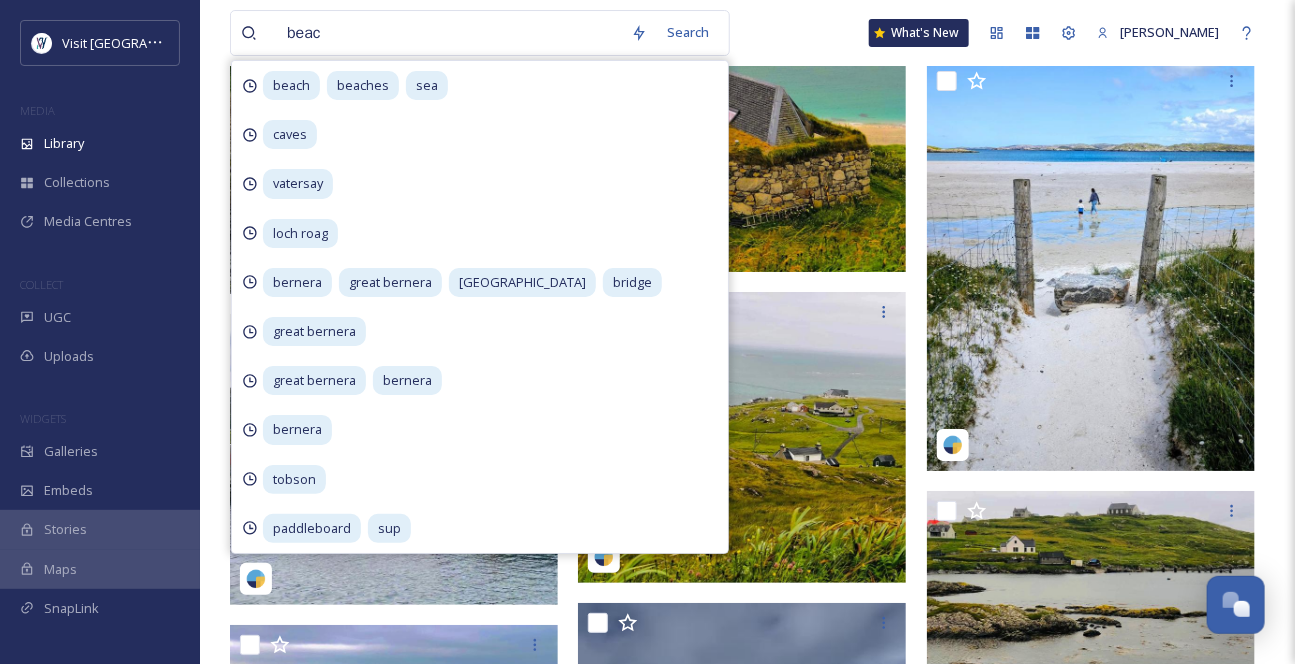 type on "beach" 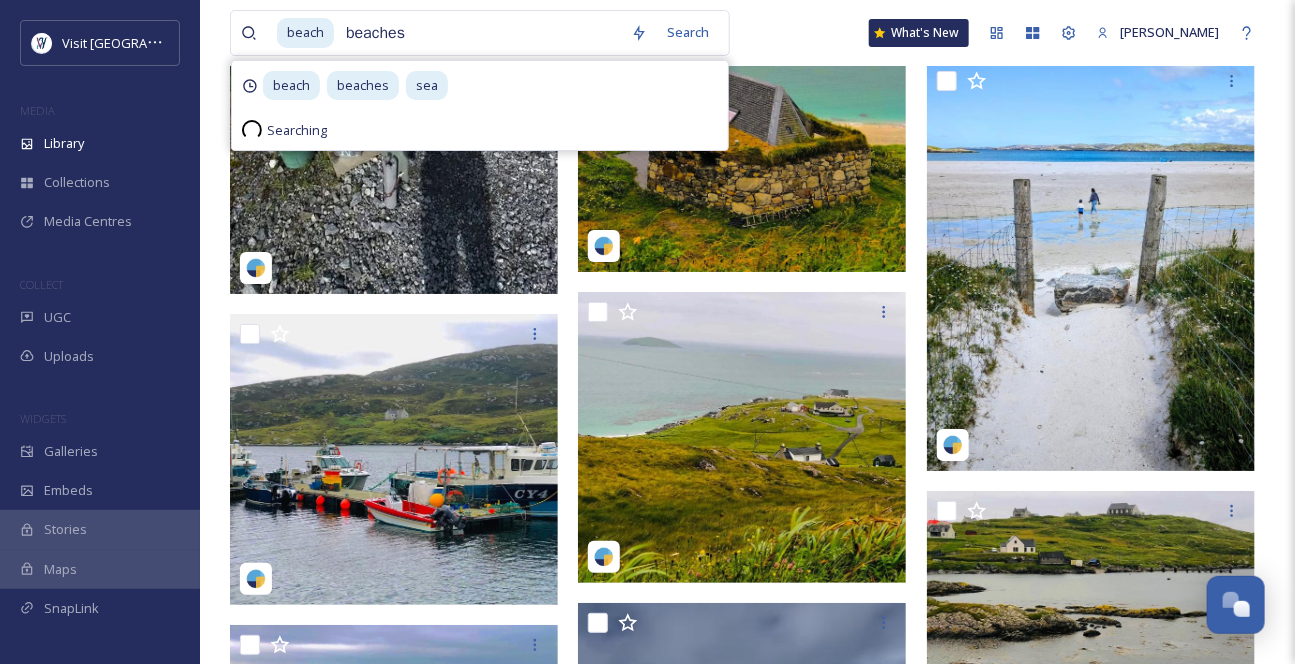 type on "beaches" 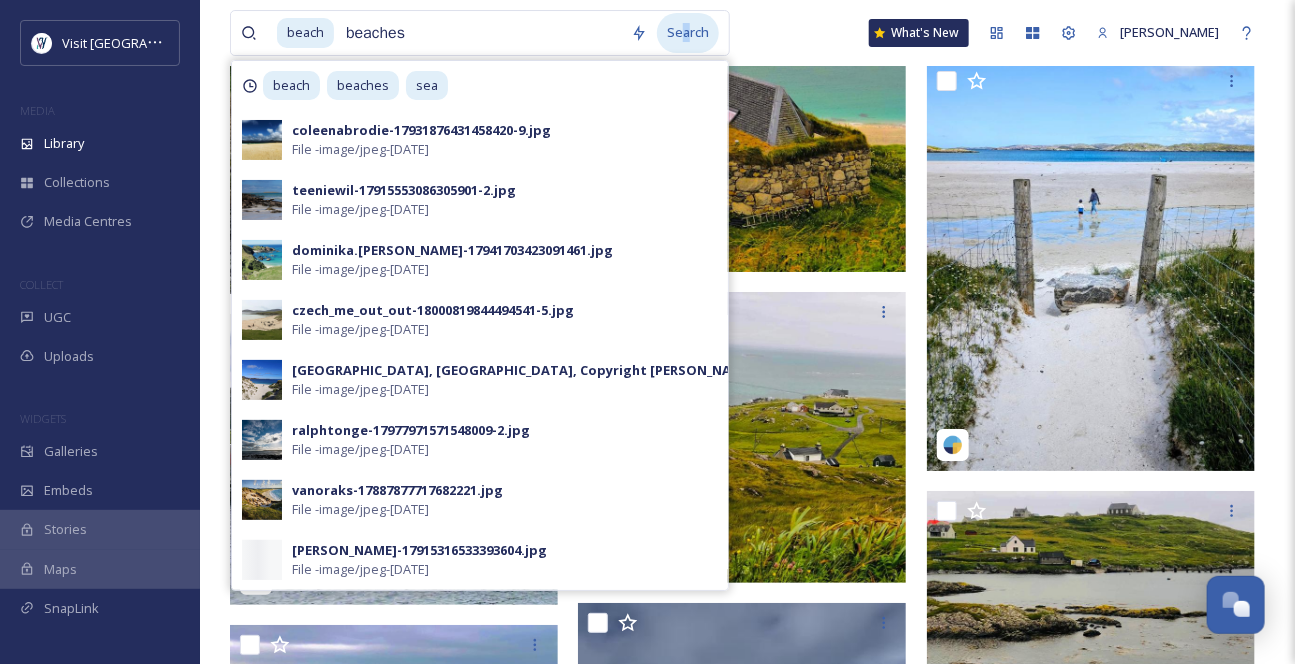 click on "Search" at bounding box center (688, 32) 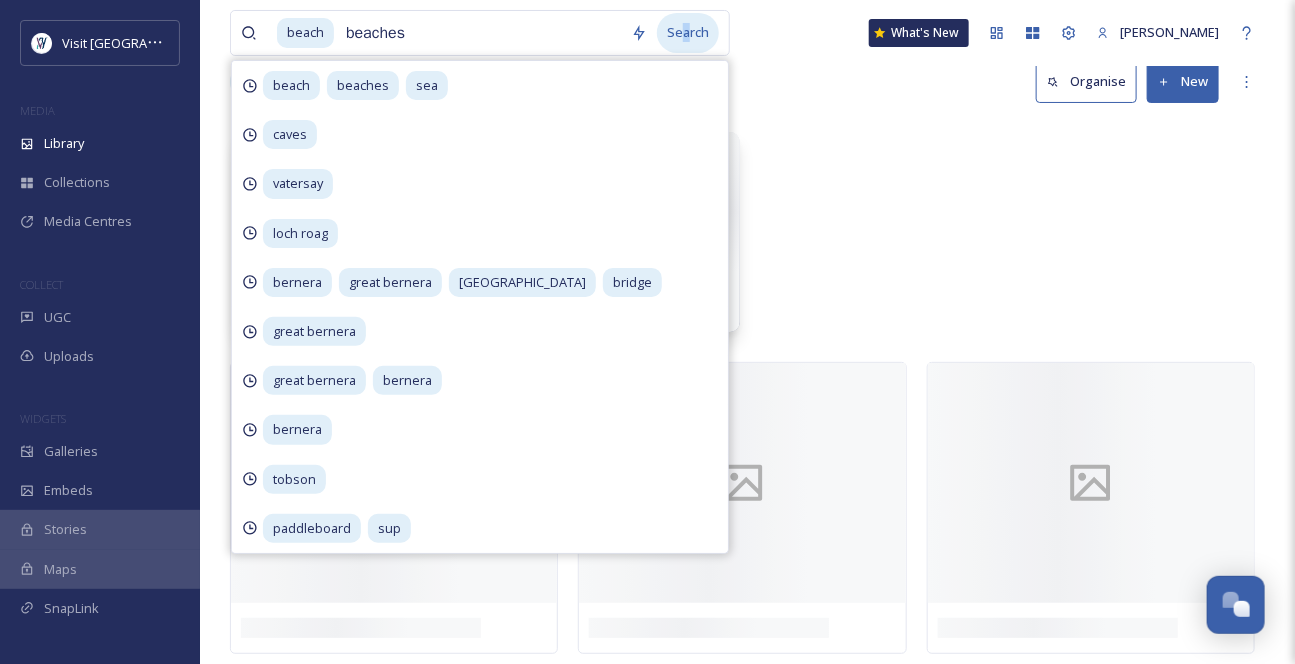 scroll, scrollTop: 0, scrollLeft: 0, axis: both 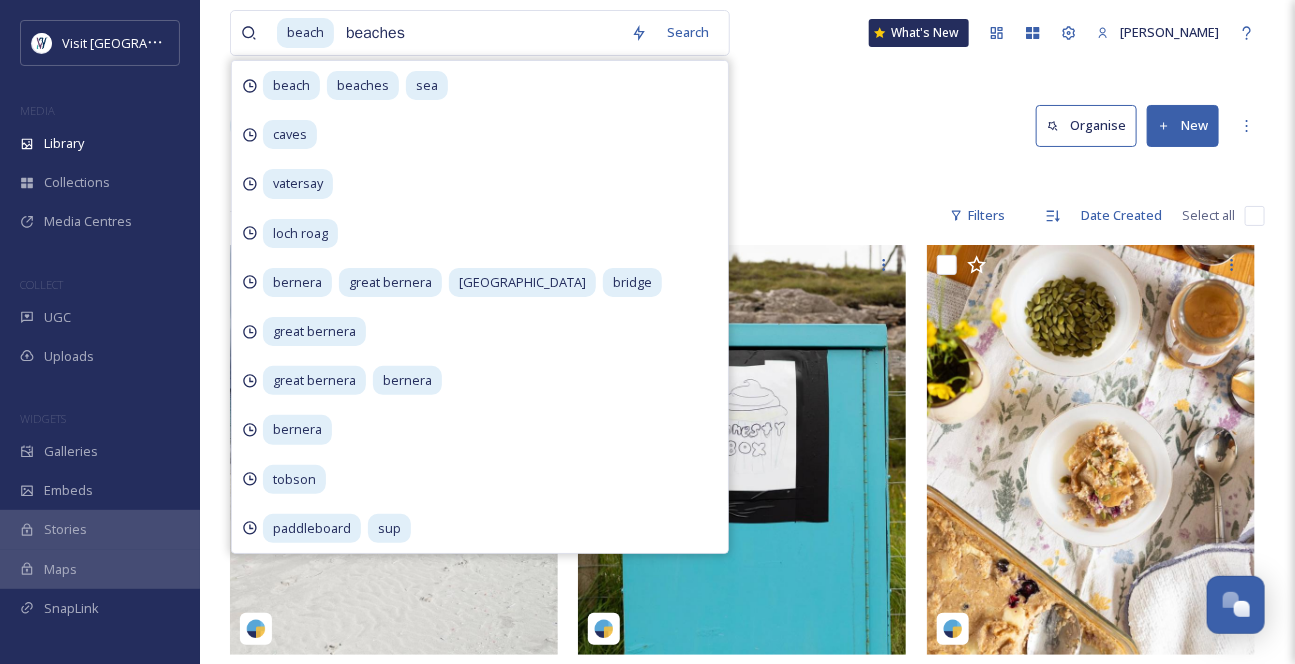 click on "beach beaches Search beach beaches sea caves [GEOGRAPHIC_DATA] [GEOGRAPHIC_DATA] [GEOGRAPHIC_DATA] [GEOGRAPHIC_DATA]  [GEOGRAPHIC_DATA] [GEOGRAPHIC_DATA] [GEOGRAPHIC_DATA] [GEOGRAPHIC_DATA] [GEOGRAPHIC_DATA] tobson paddleboard  sup What's [GEOGRAPHIC_DATA][PERSON_NAME]" at bounding box center [747, 33] 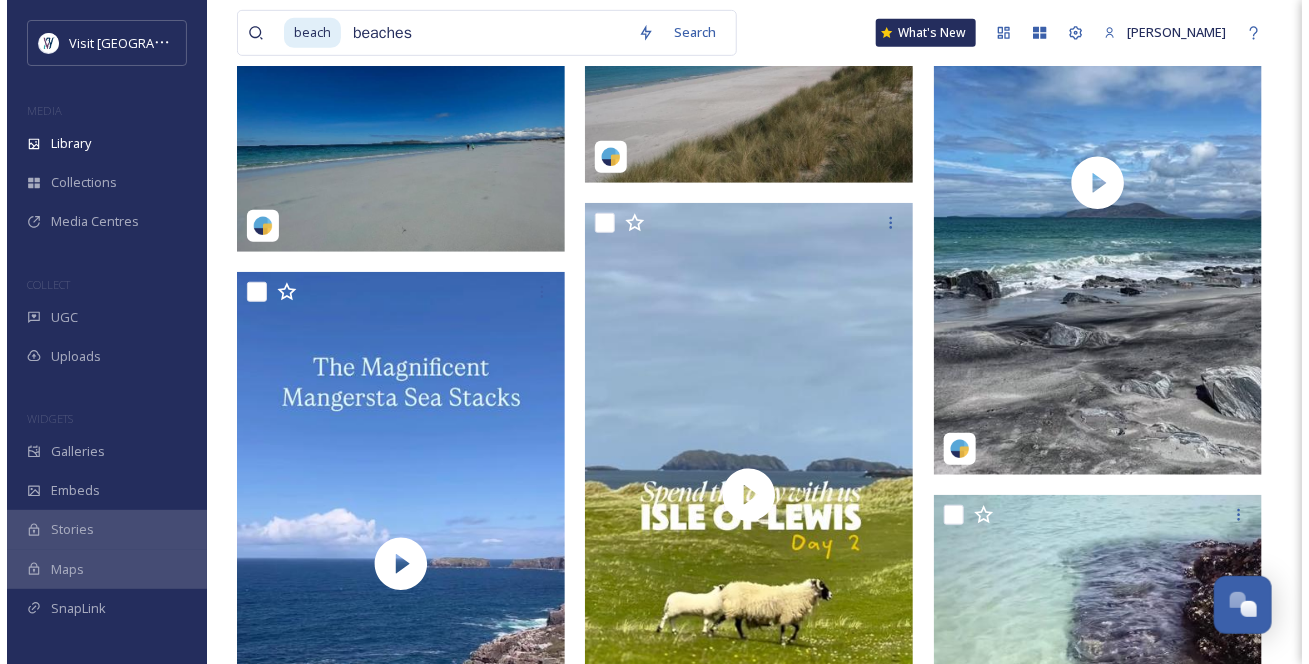 scroll, scrollTop: 3090, scrollLeft: 0, axis: vertical 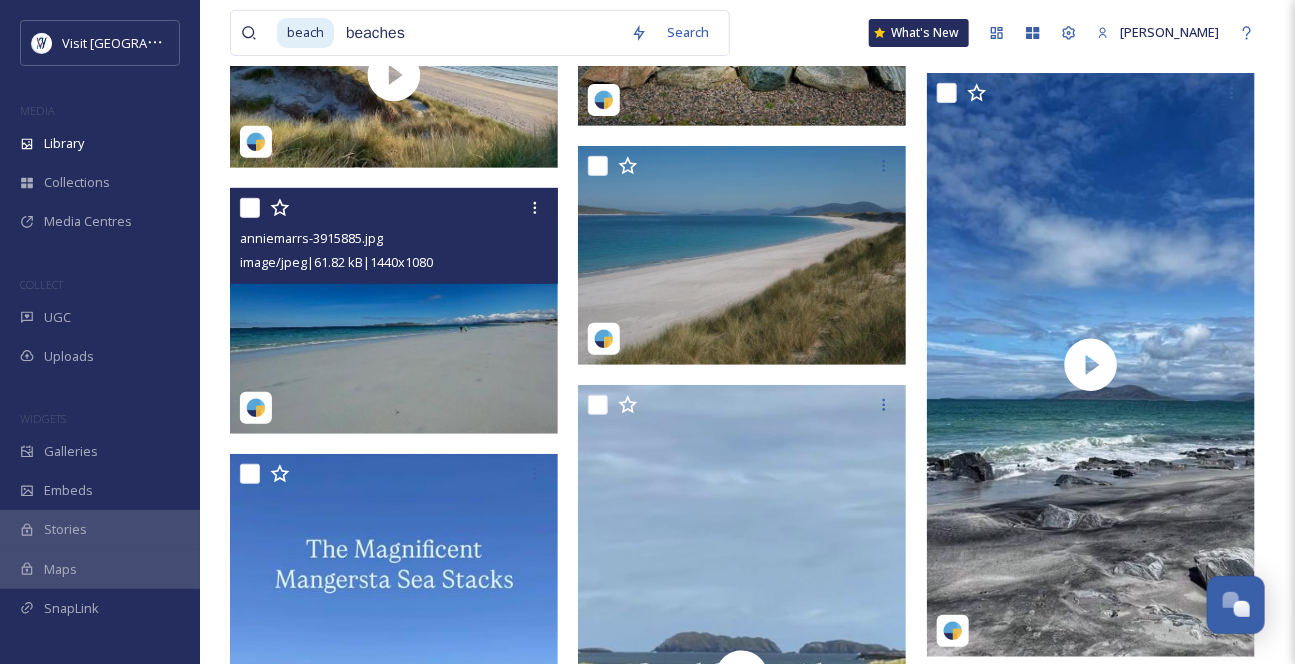 click at bounding box center (394, 311) 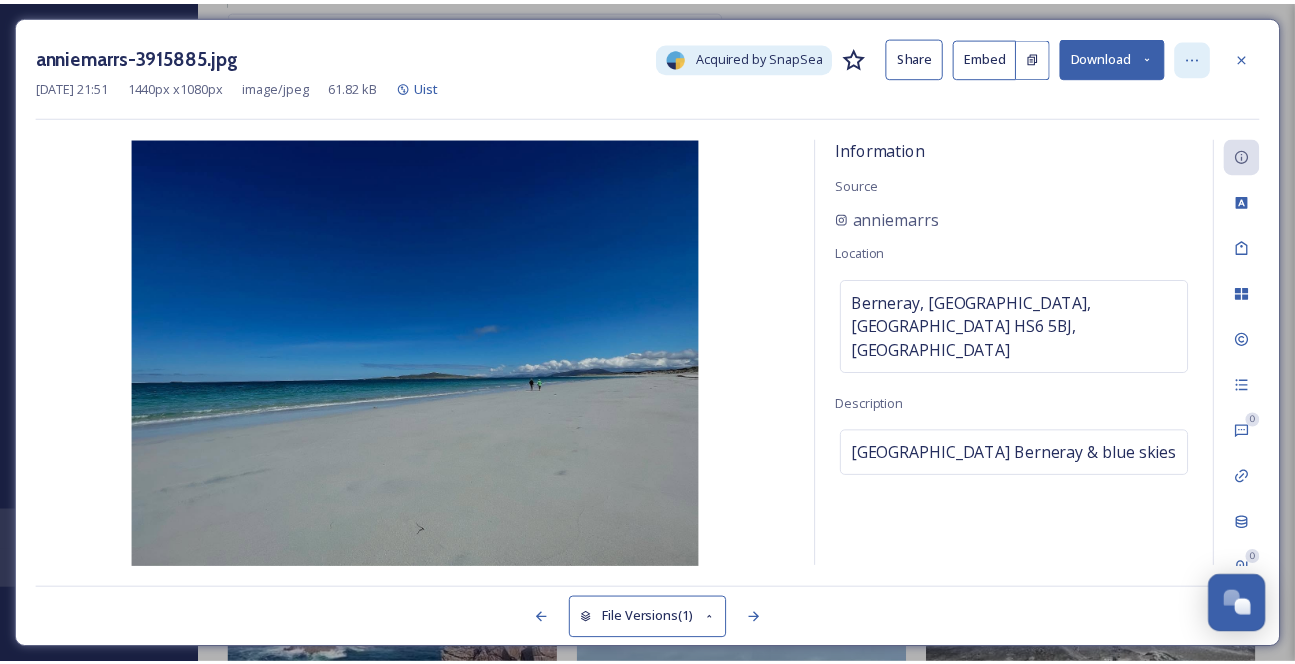 scroll, scrollTop: 3131, scrollLeft: 0, axis: vertical 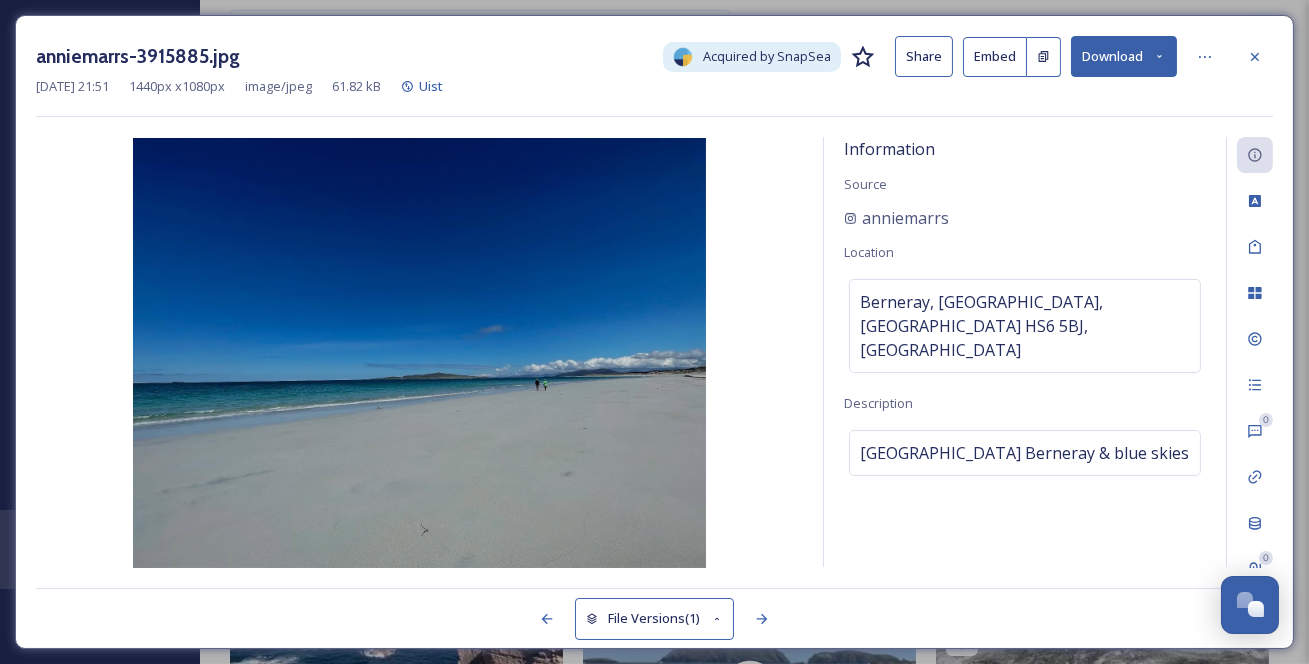 click 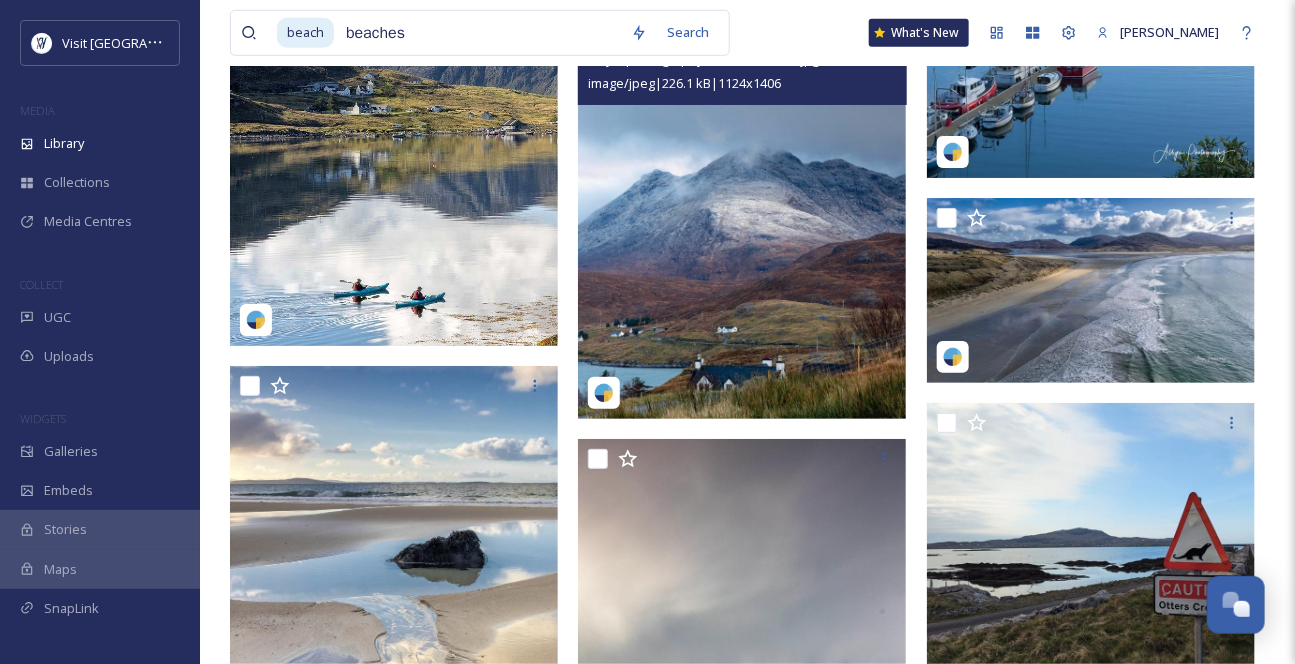 scroll, scrollTop: 6404, scrollLeft: 0, axis: vertical 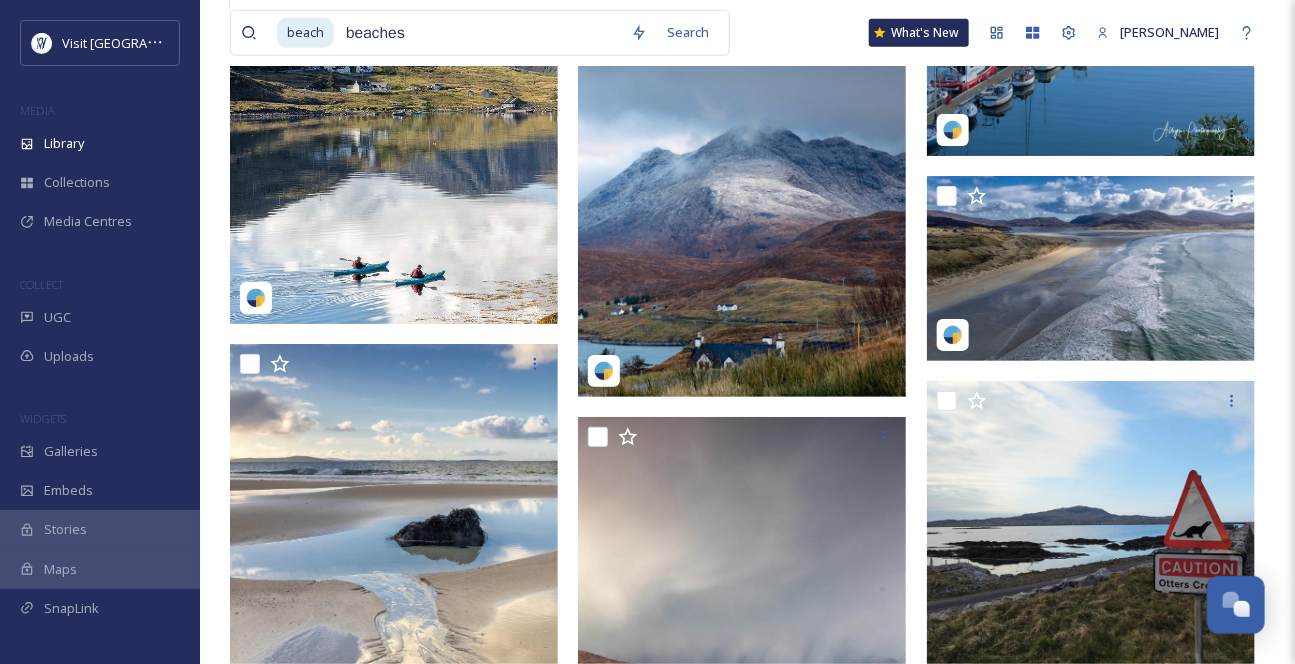 click at bounding box center [394, 119] 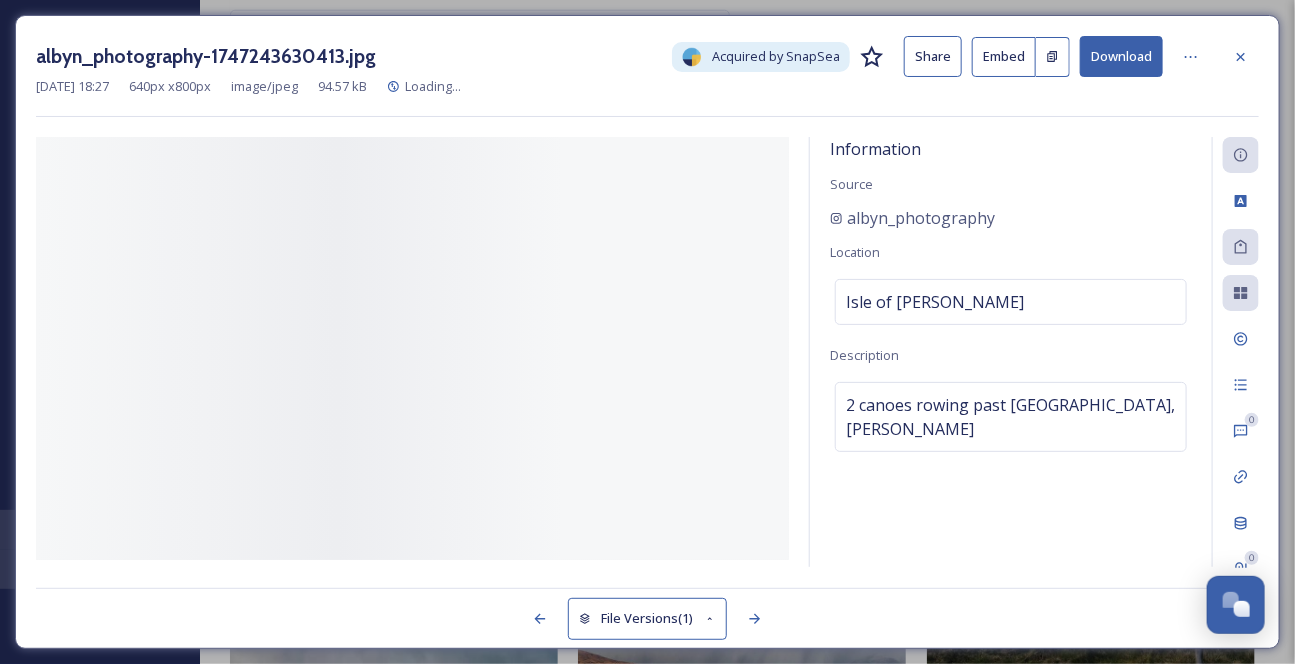 scroll, scrollTop: 5974, scrollLeft: 0, axis: vertical 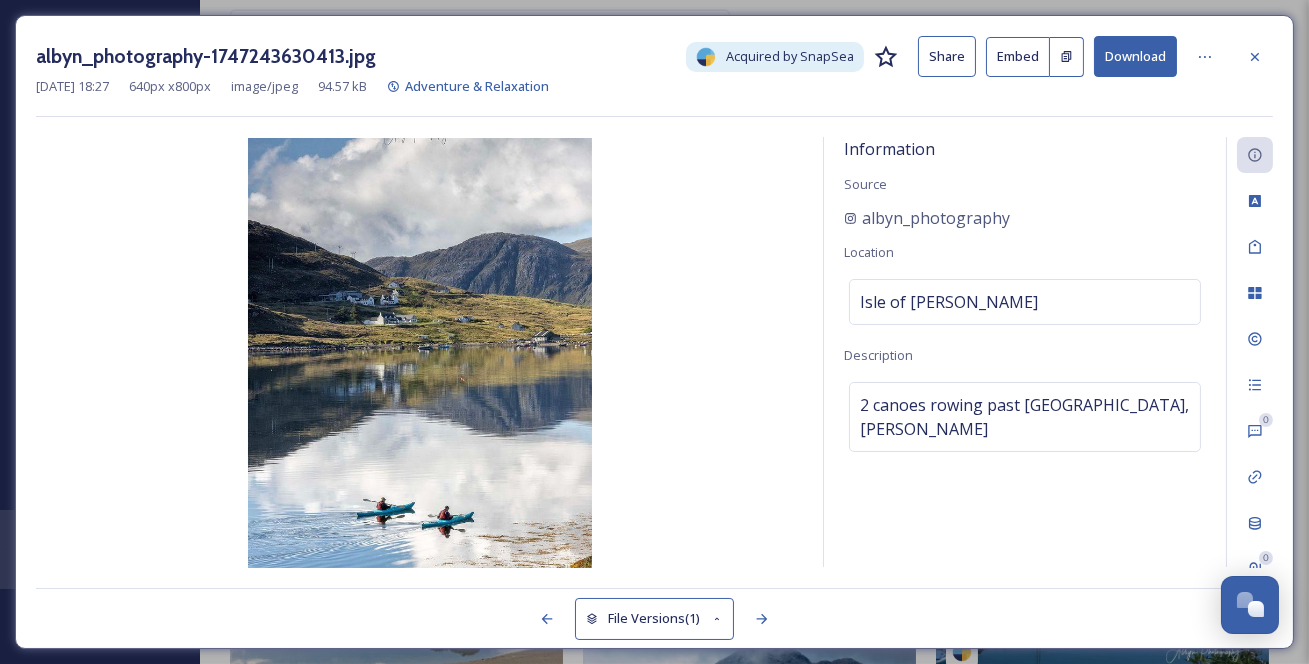 click on "Download" at bounding box center (1135, 56) 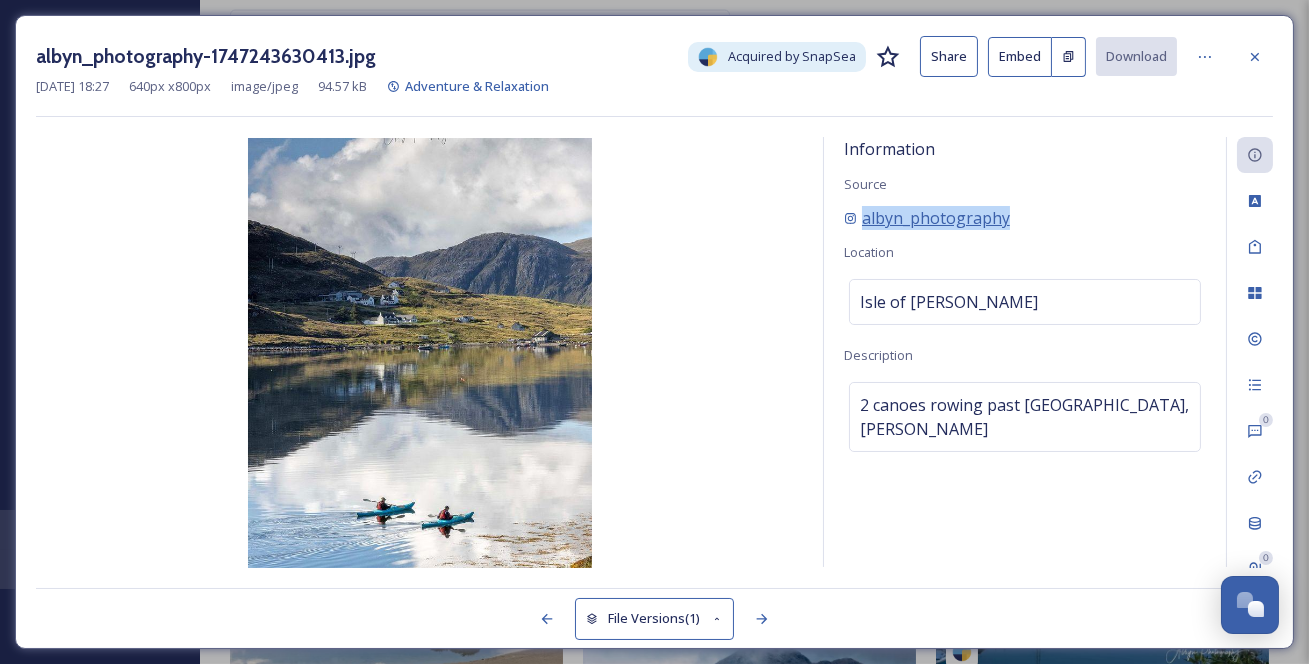 drag, startPoint x: 1061, startPoint y: 243, endPoint x: 868, endPoint y: 241, distance: 193.01036 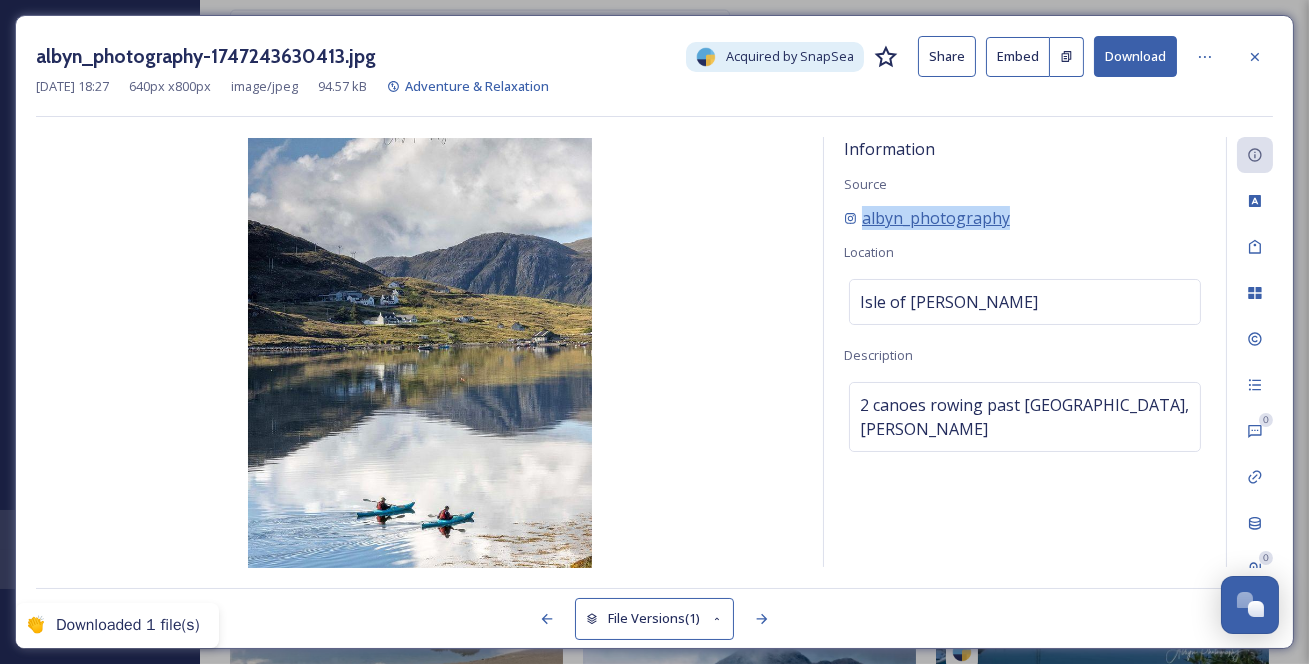 copy on "albyn_photography" 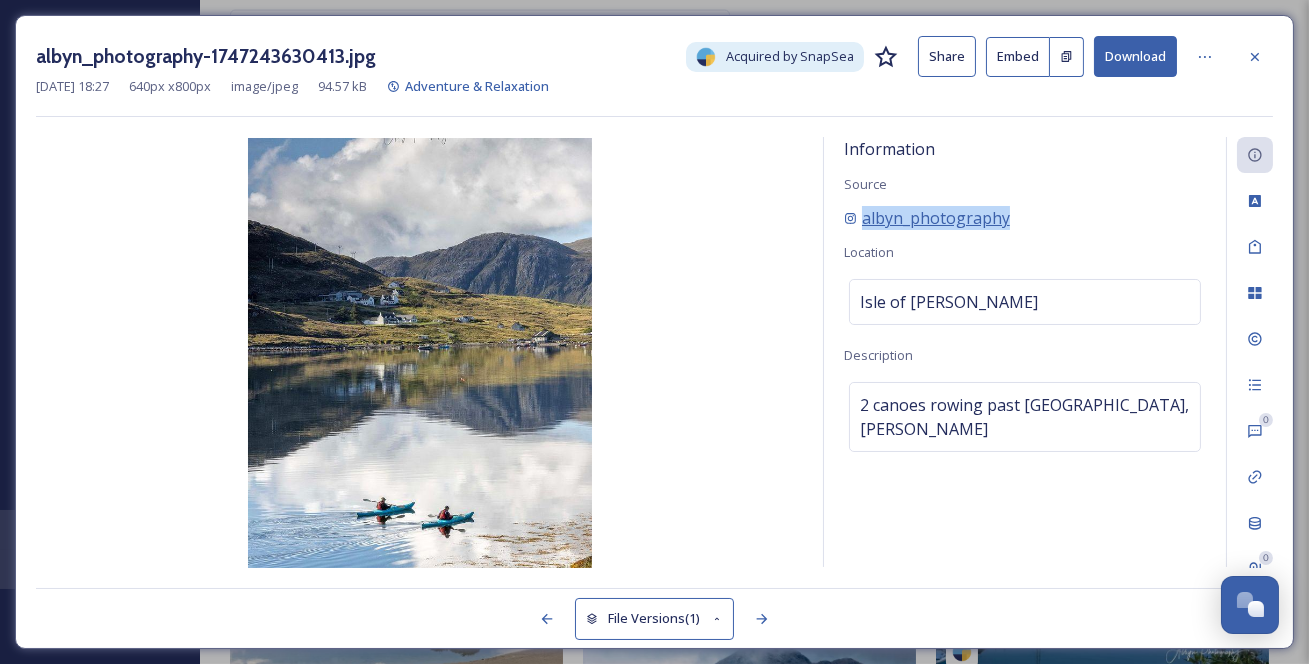 copy on "albyn_photography" 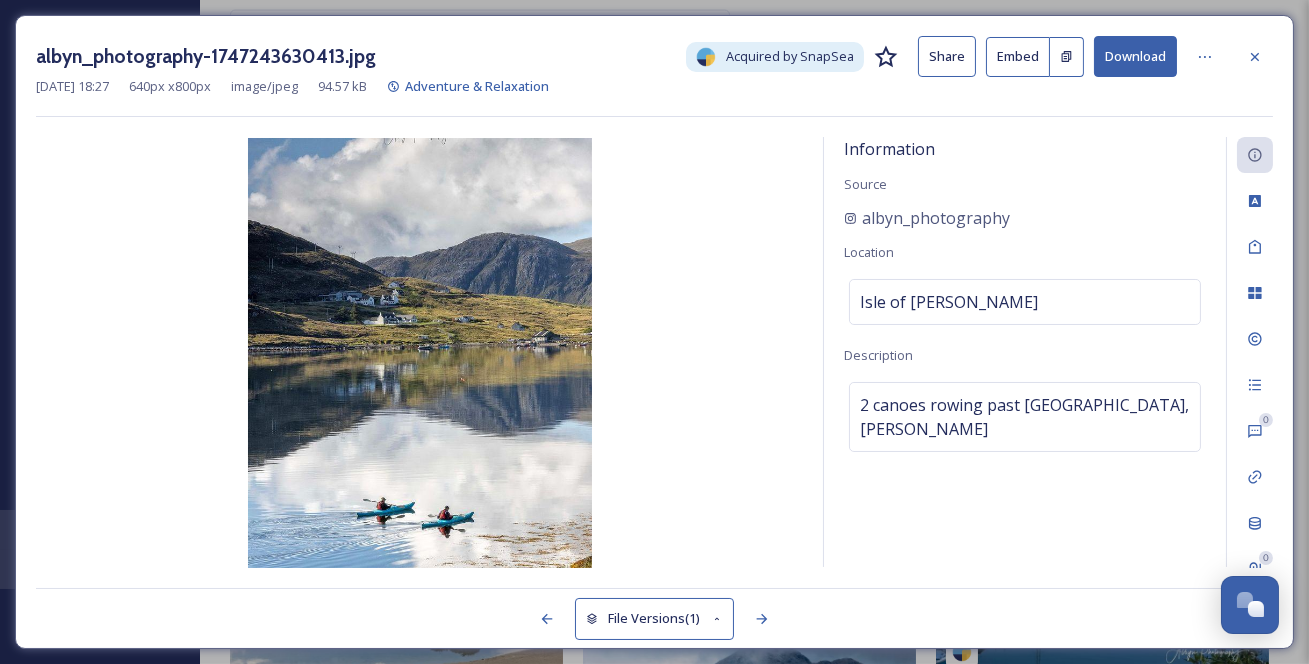 click 